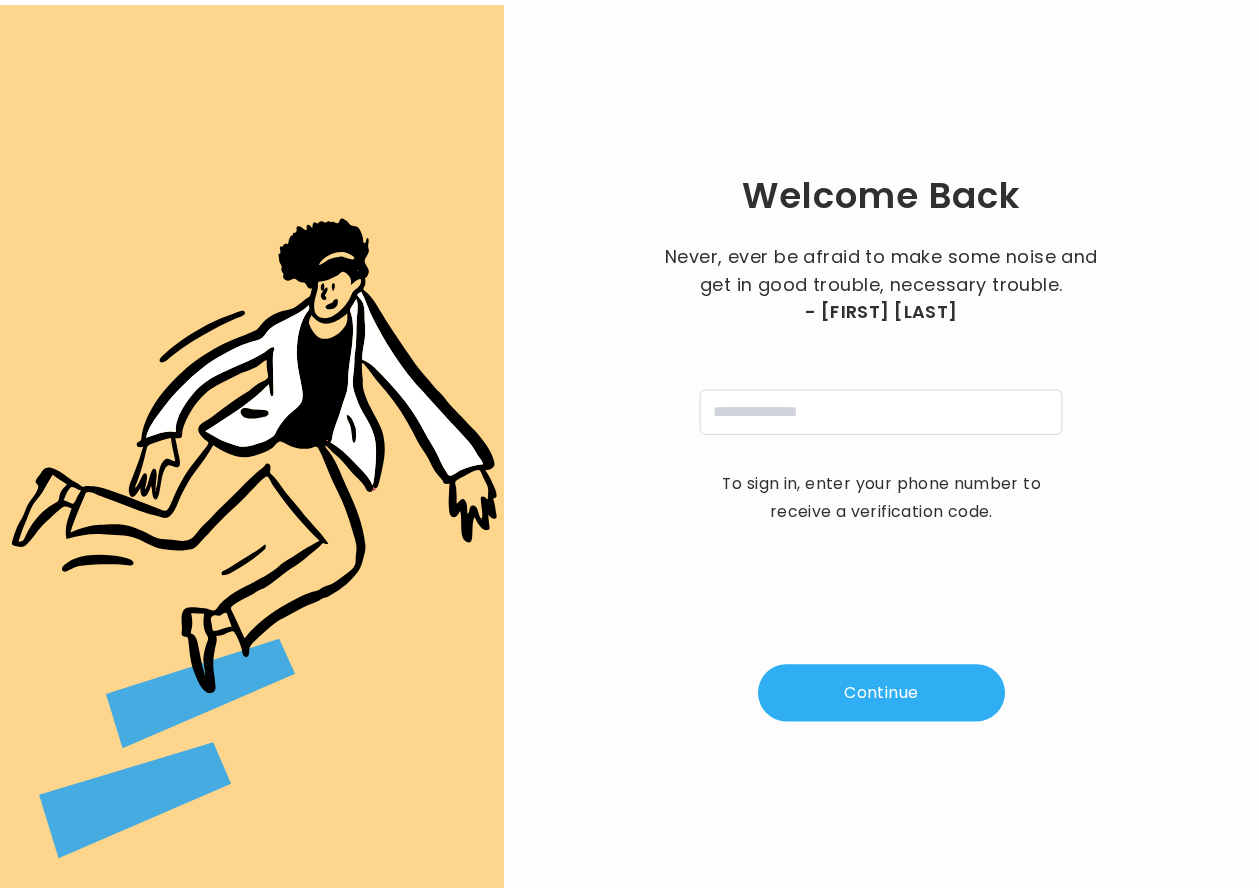scroll, scrollTop: 0, scrollLeft: 0, axis: both 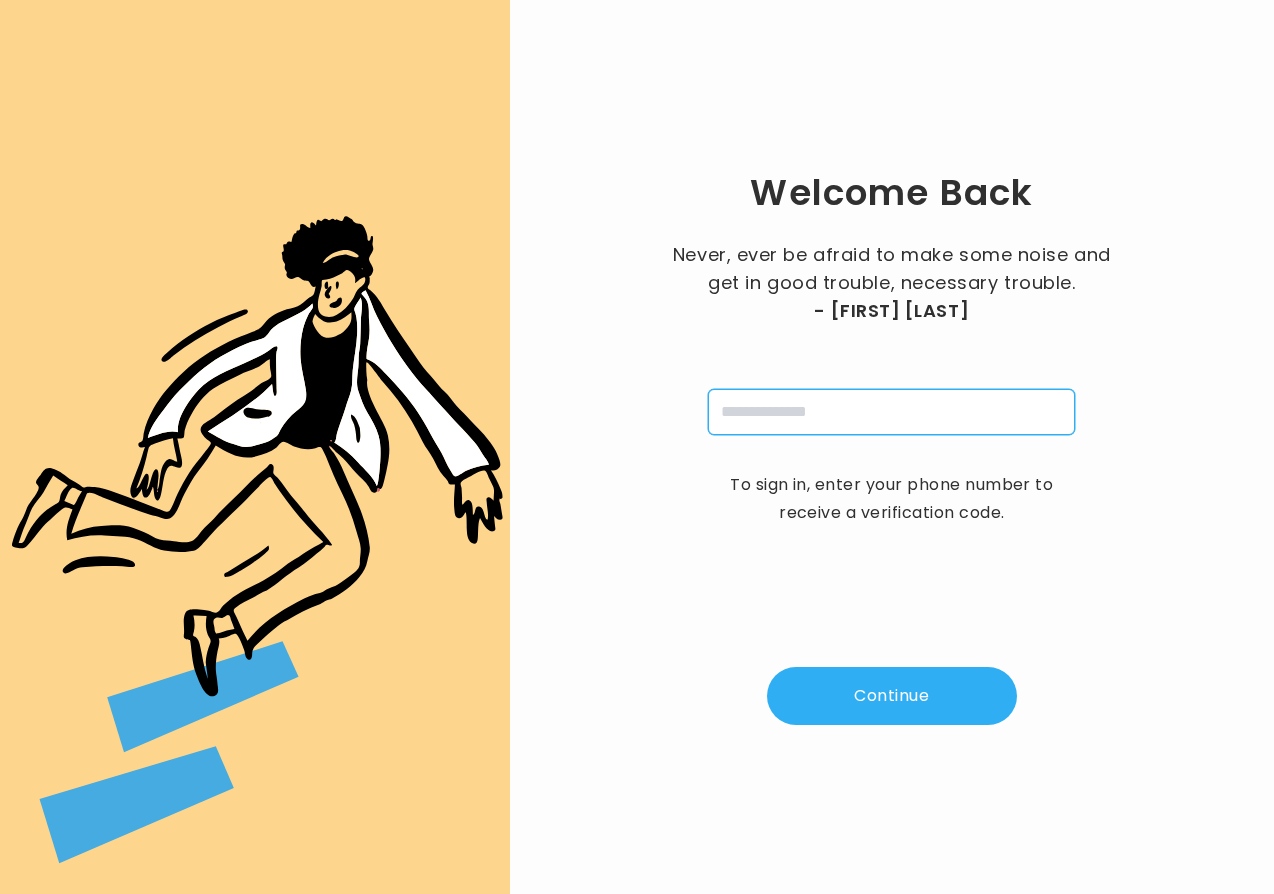 click at bounding box center [891, 412] 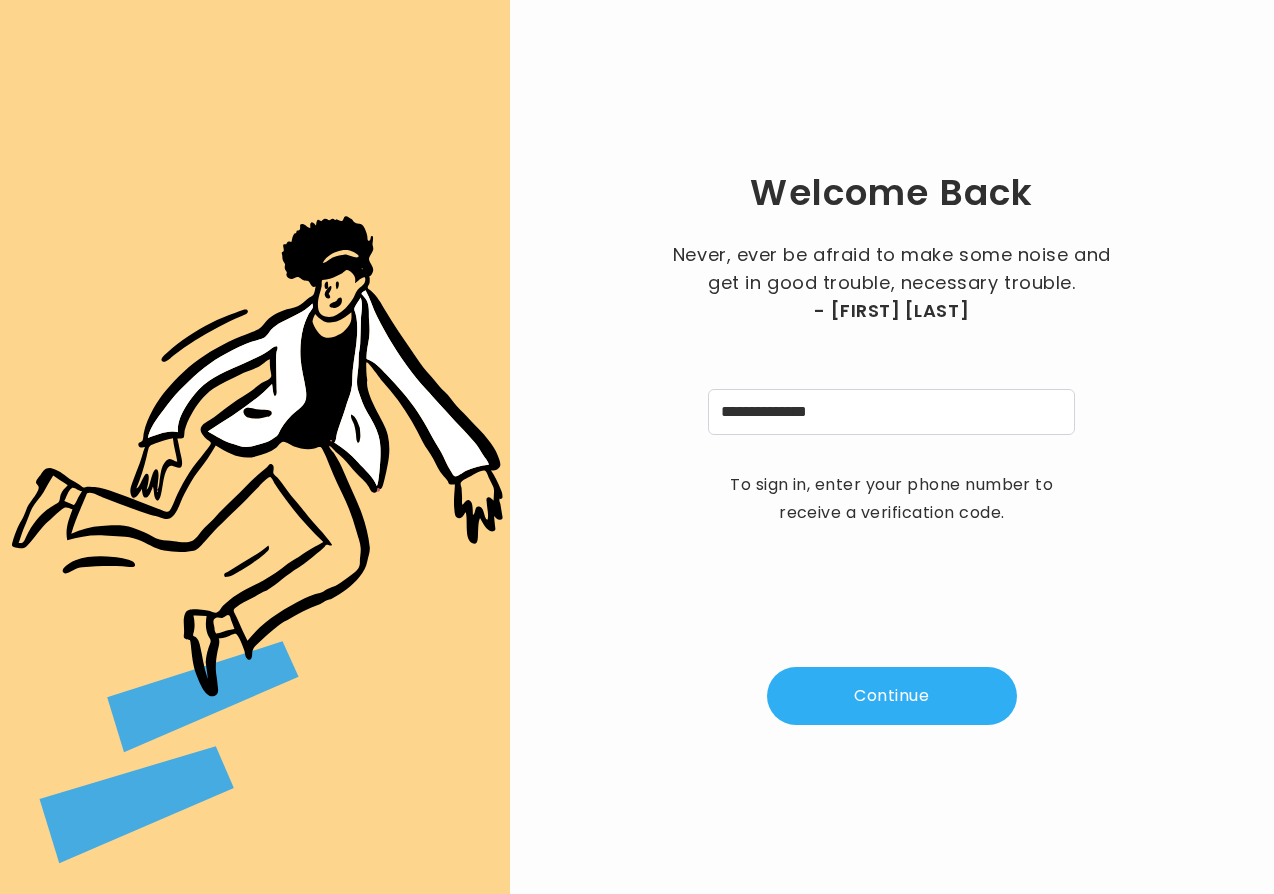 click on "Continue" at bounding box center (892, 696) 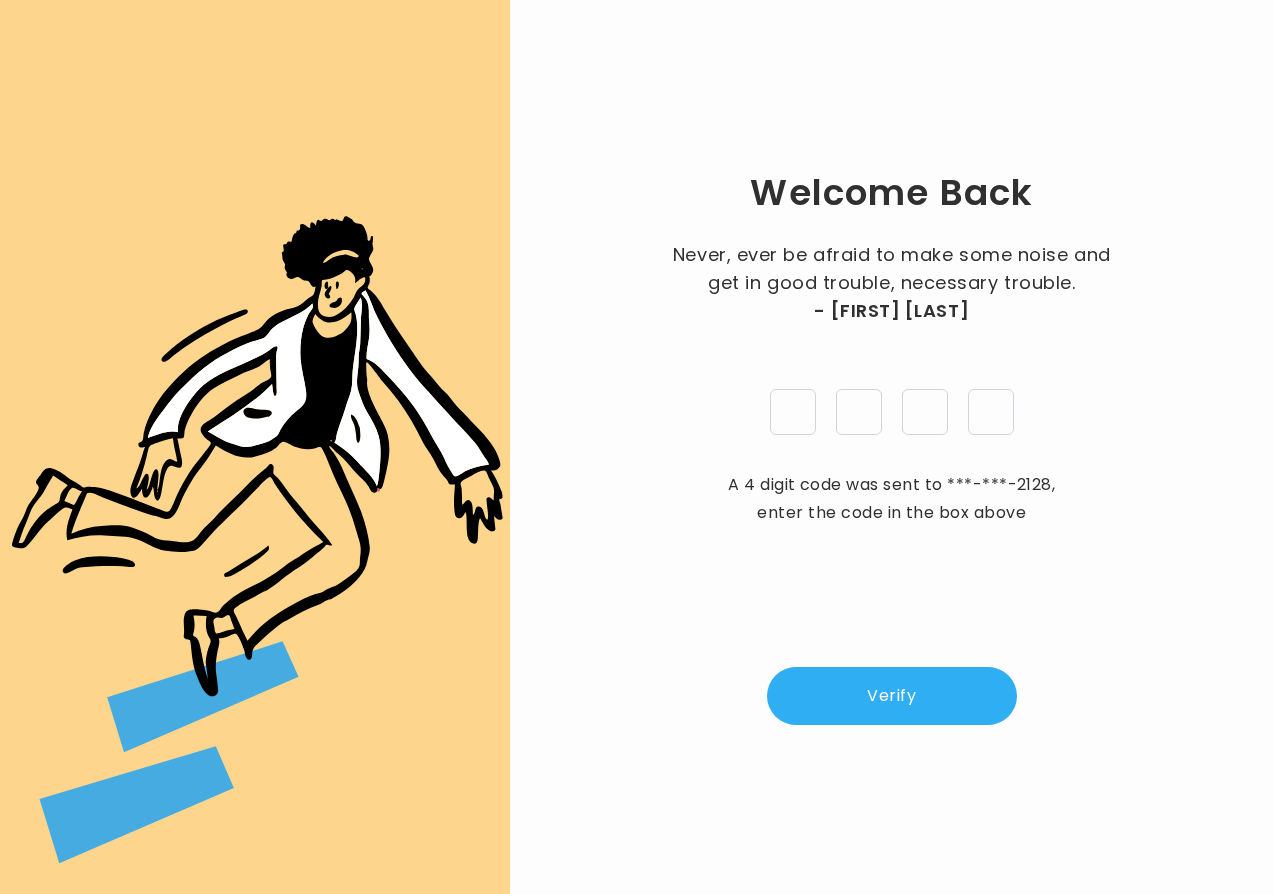 type on "*" 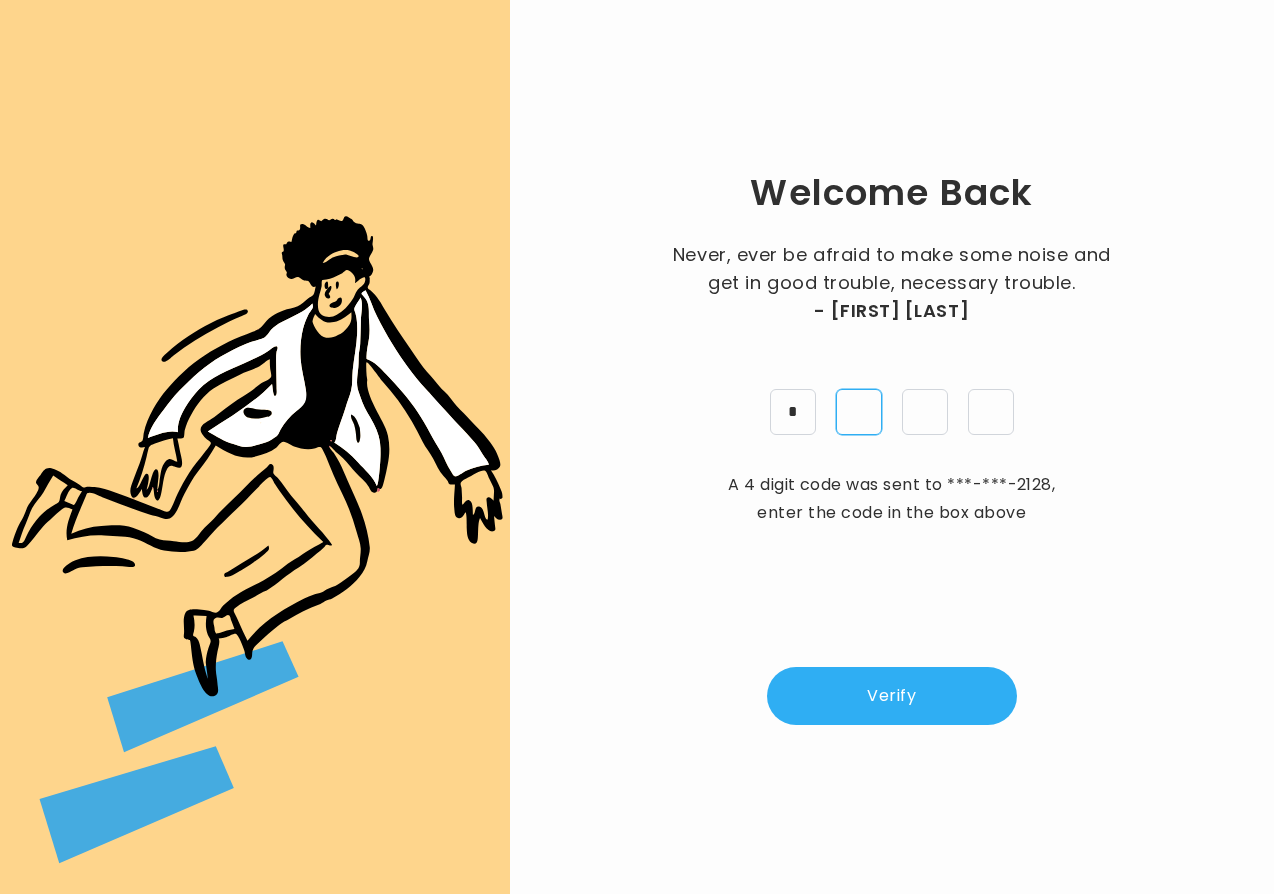 type on "*" 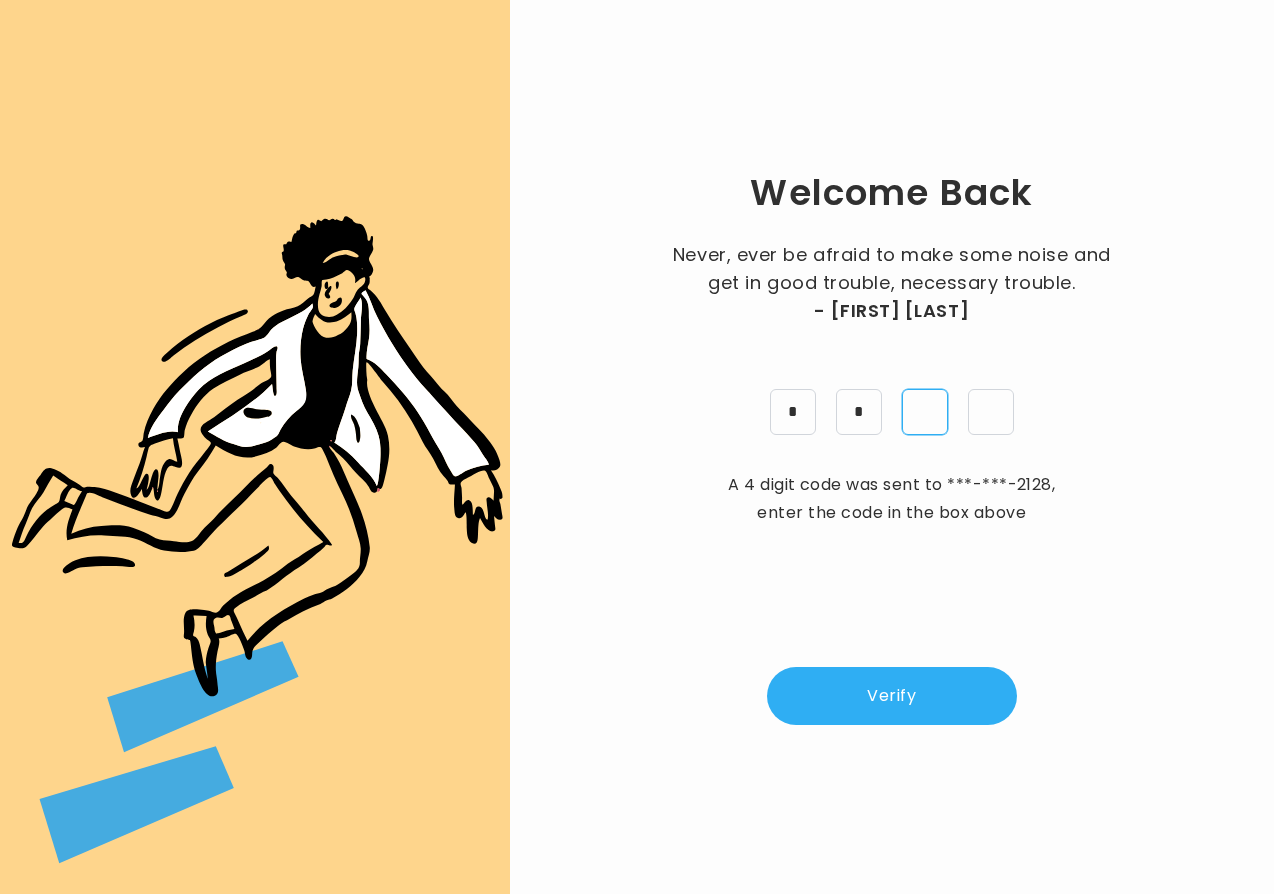 type on "*" 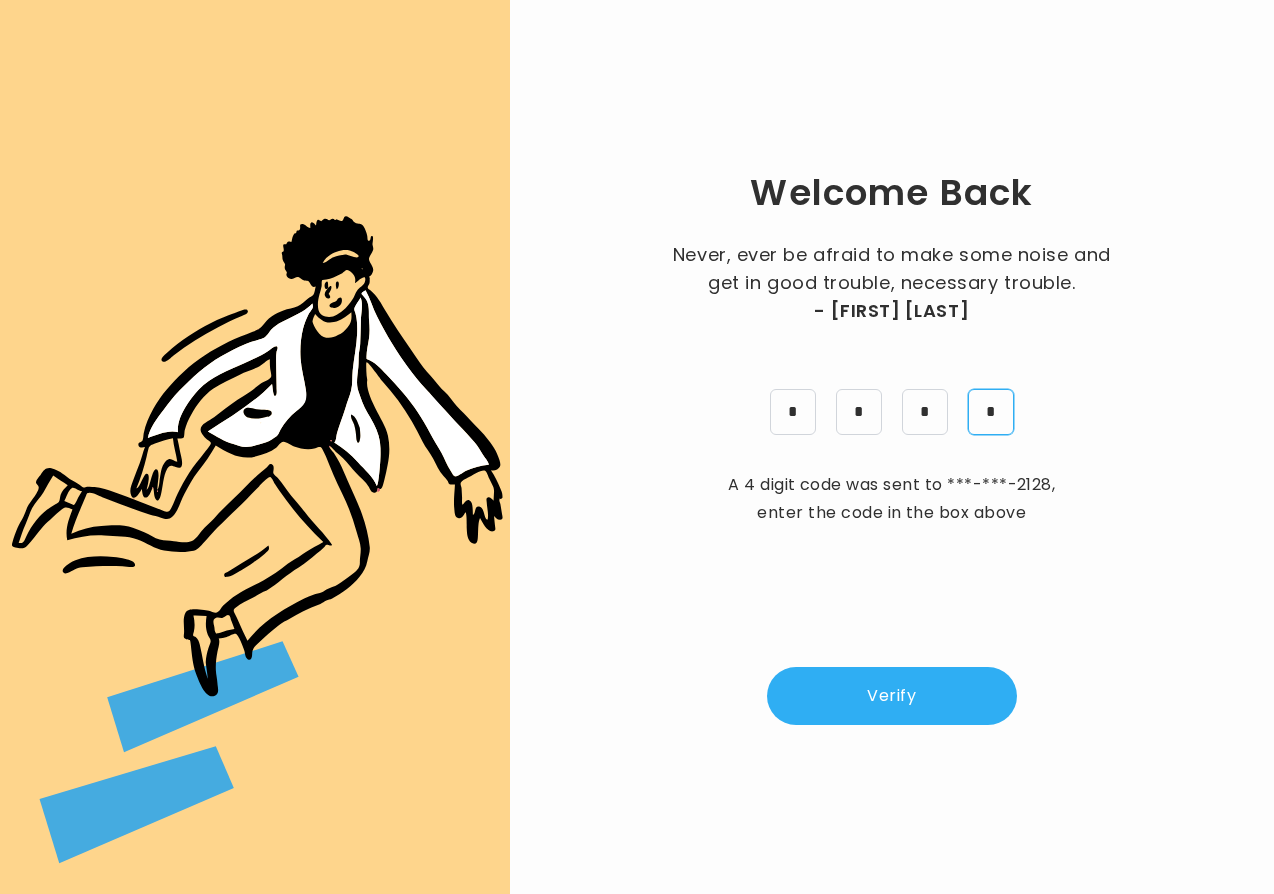 type on "*" 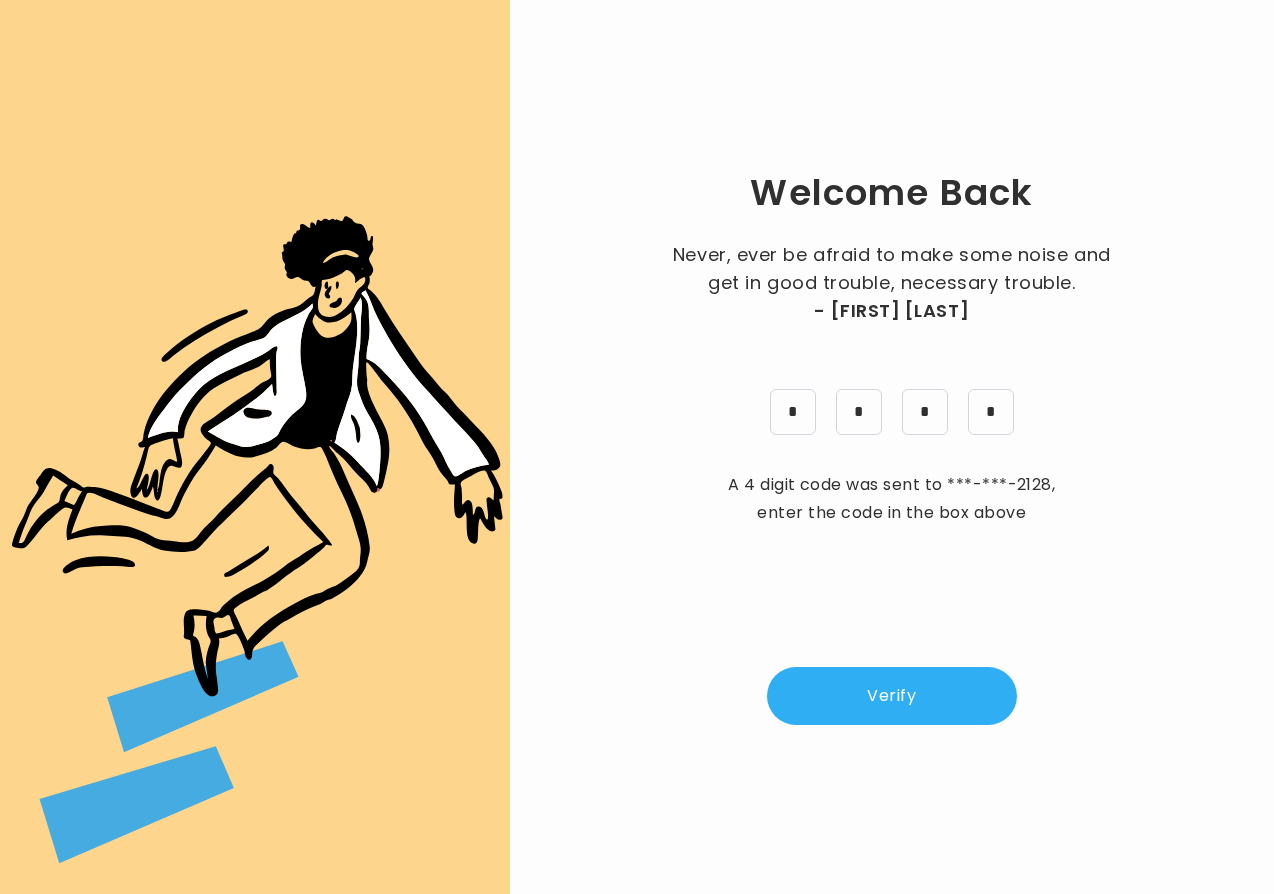 click on "Verify" at bounding box center (892, 696) 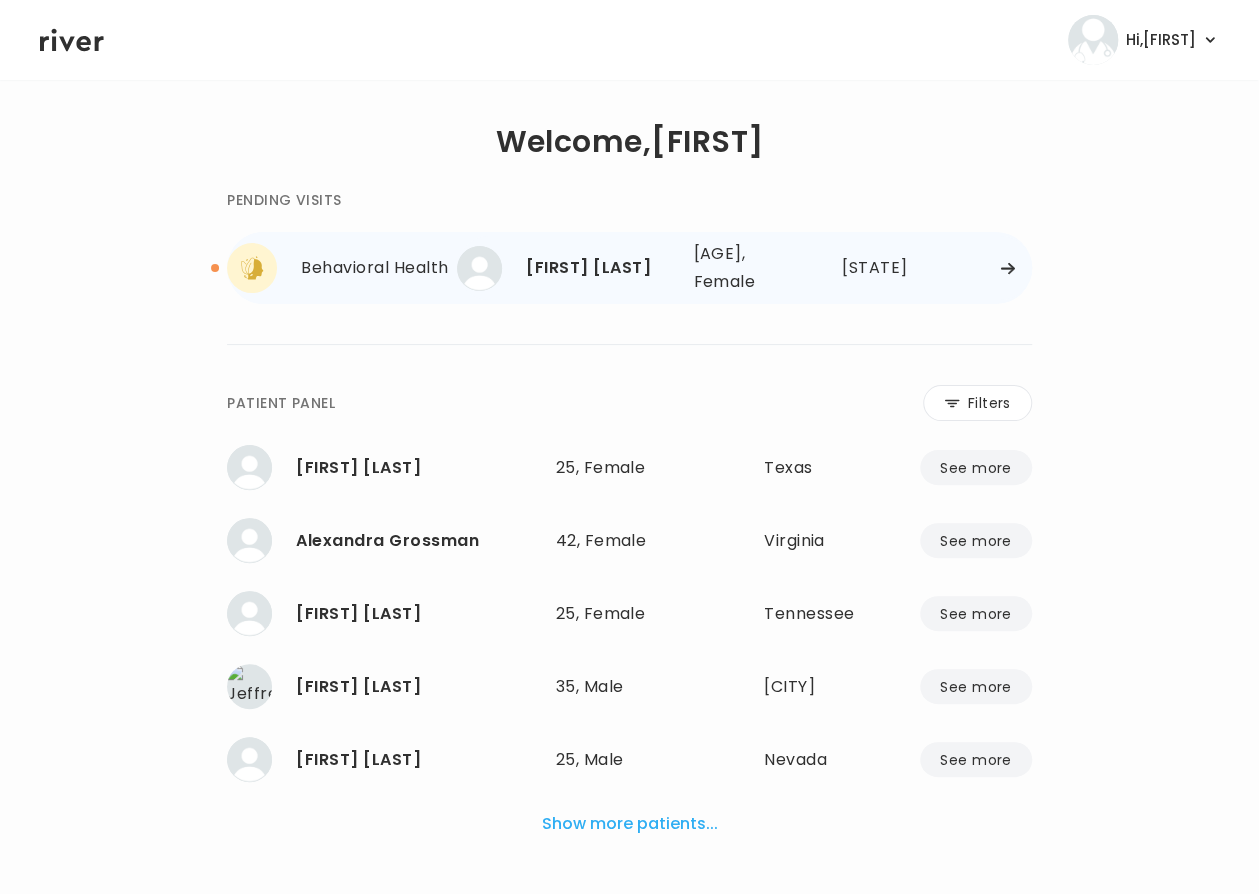click on "[FIRST] [LAST]   [AGE], Female See more [AGE], Female [STATE]" at bounding box center (744, 268) 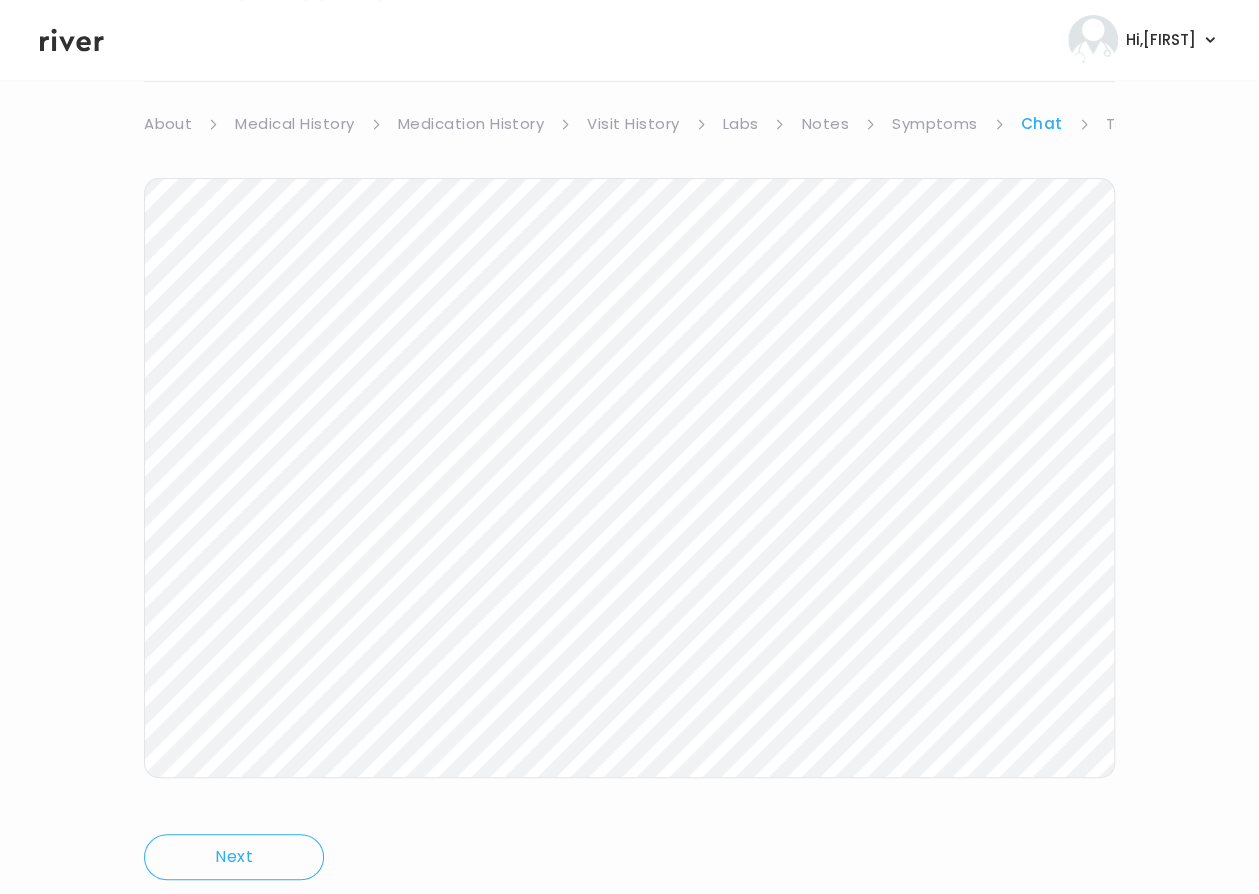 scroll, scrollTop: 156, scrollLeft: 0, axis: vertical 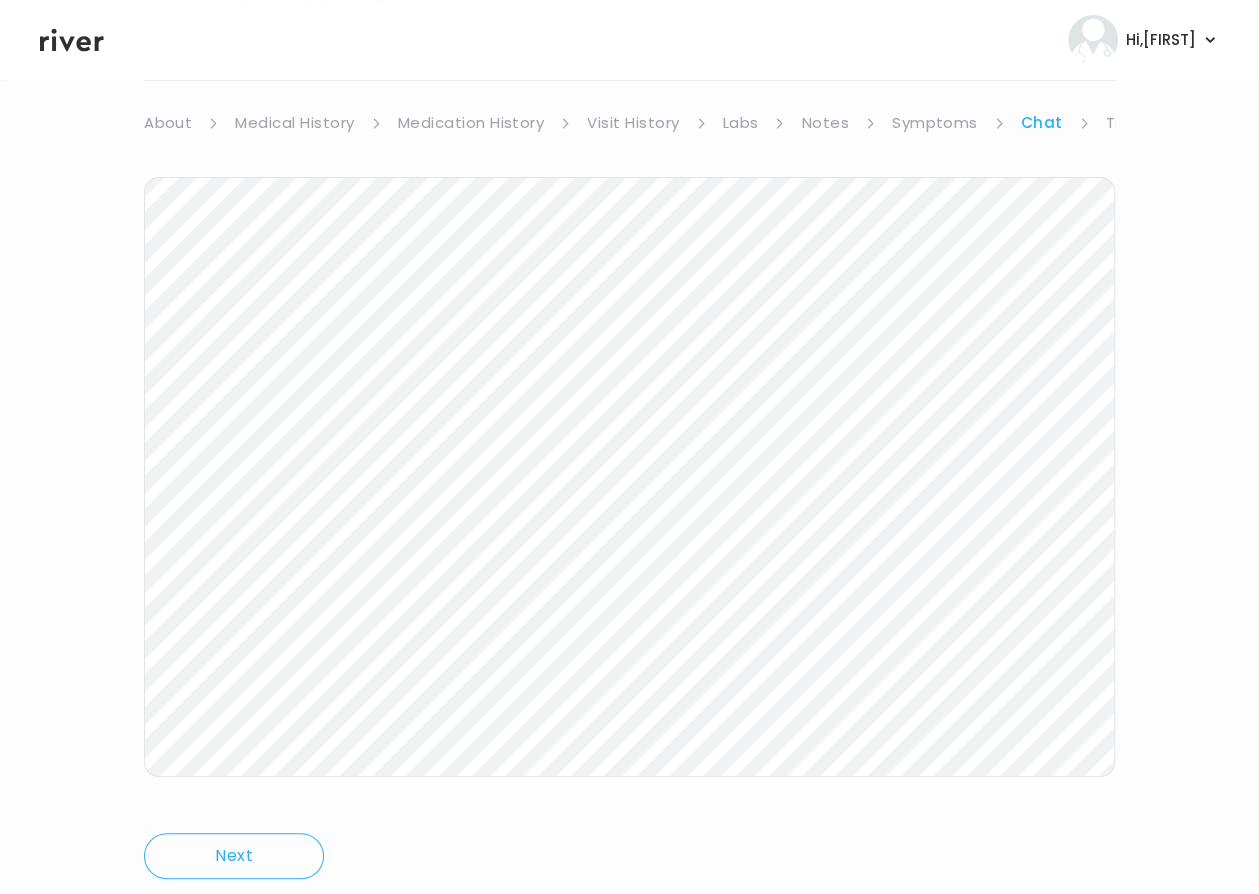 click on "Symptoms" at bounding box center [935, 123] 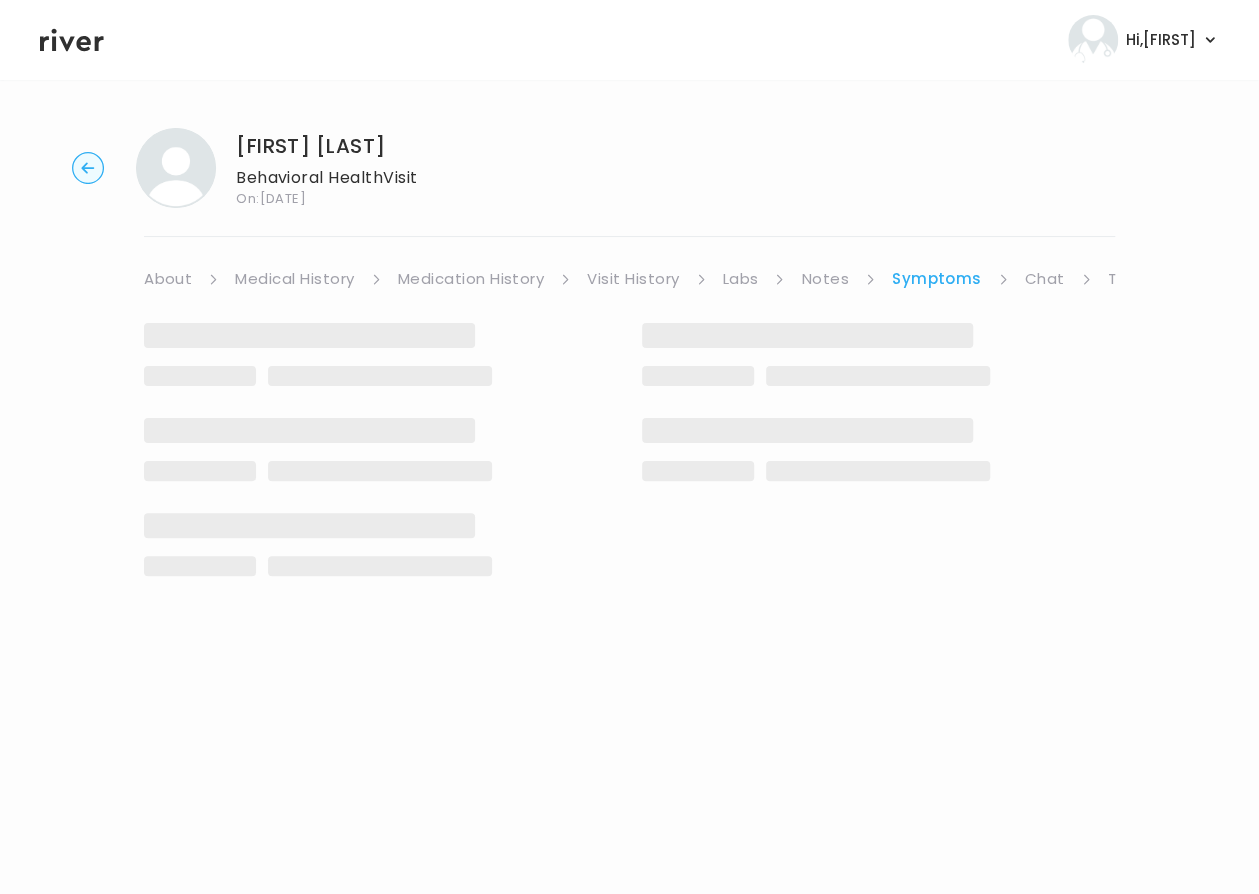 scroll, scrollTop: 0, scrollLeft: 0, axis: both 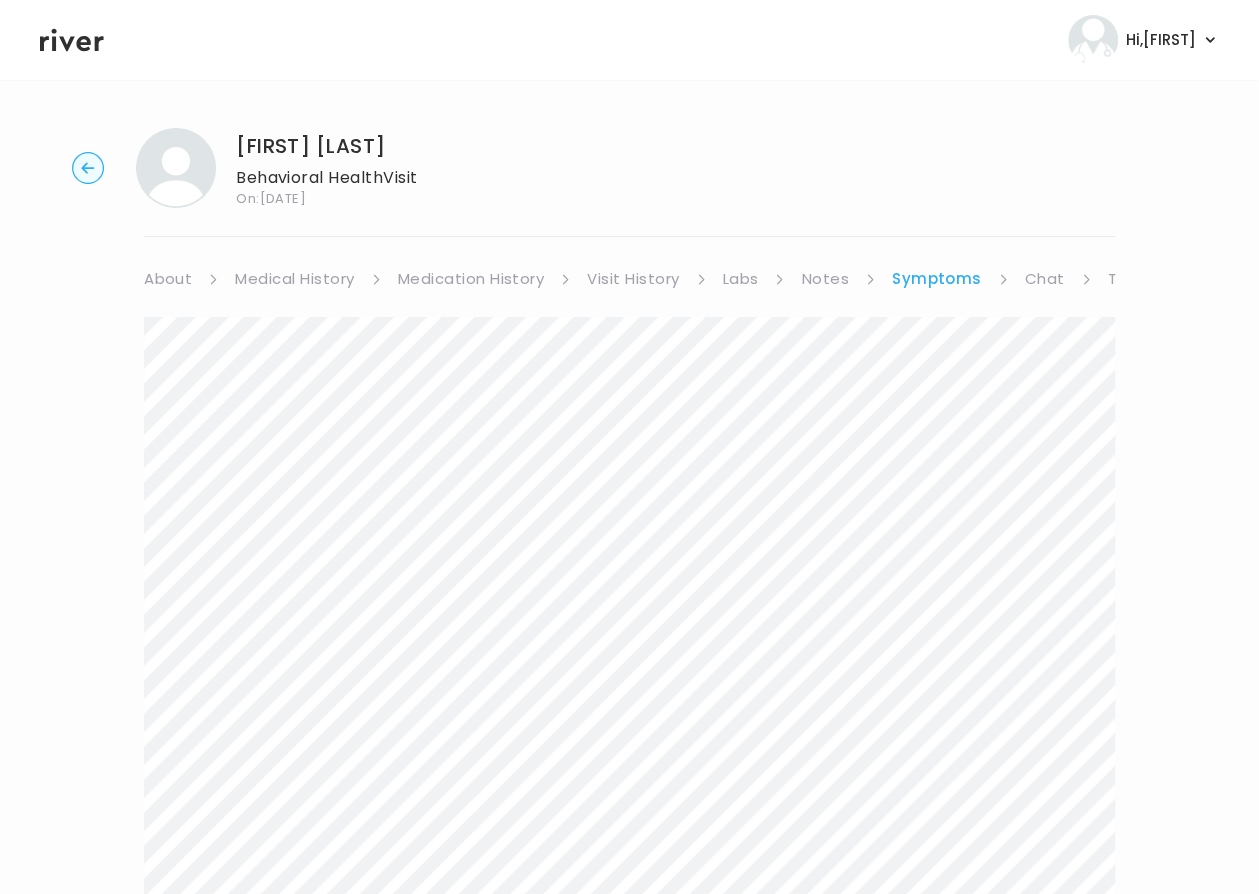 click on "Notes" at bounding box center (824, 279) 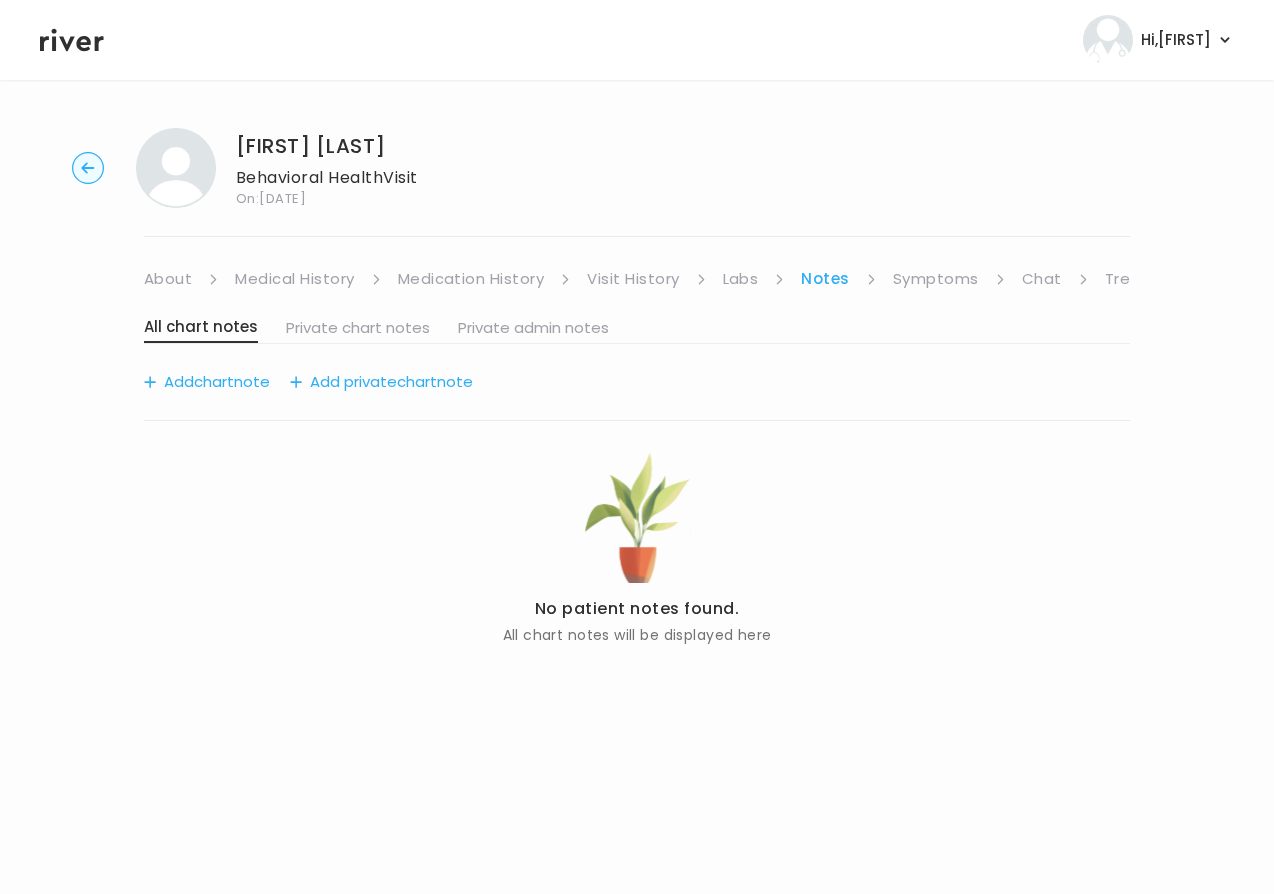click on "Treatment Plan" at bounding box center [1167, 279] 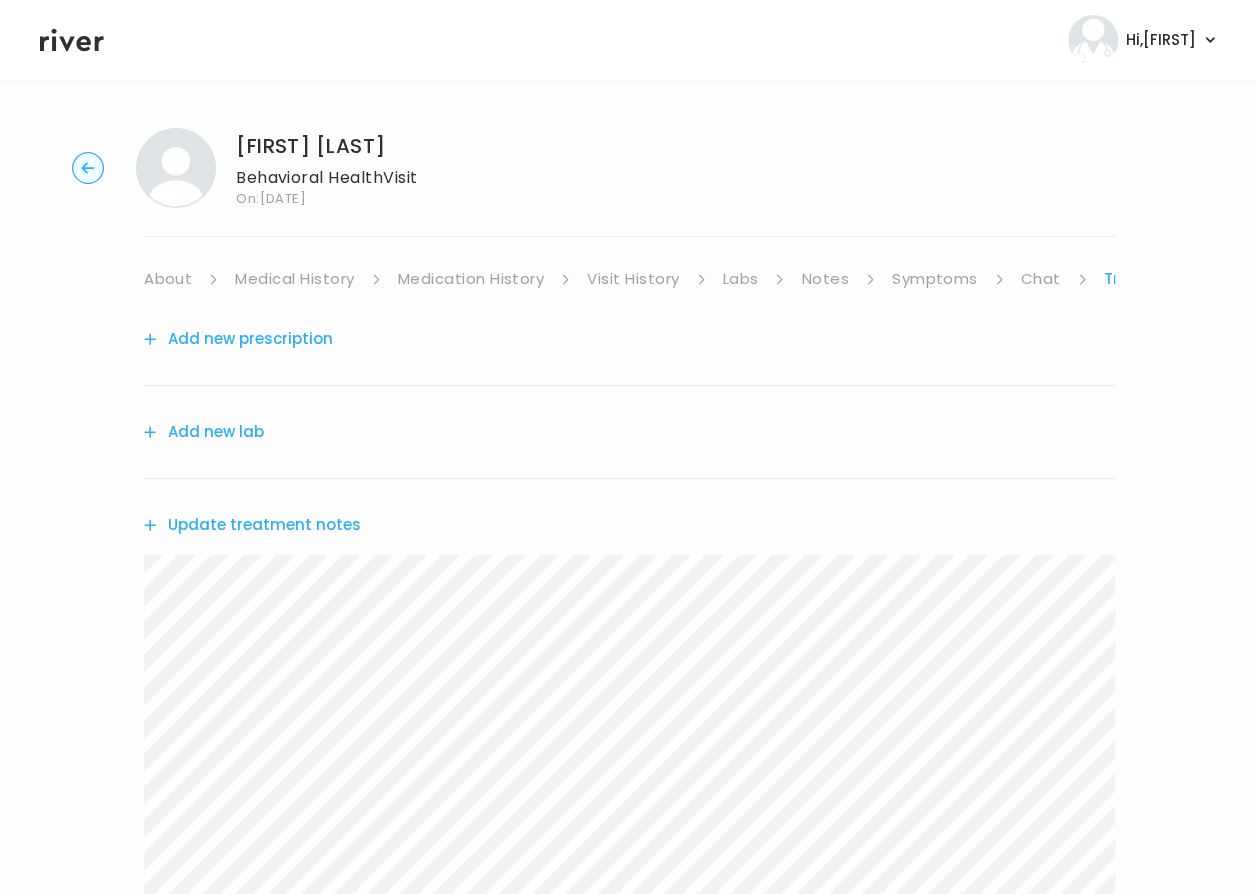 click on "Update treatment notes" at bounding box center [252, 525] 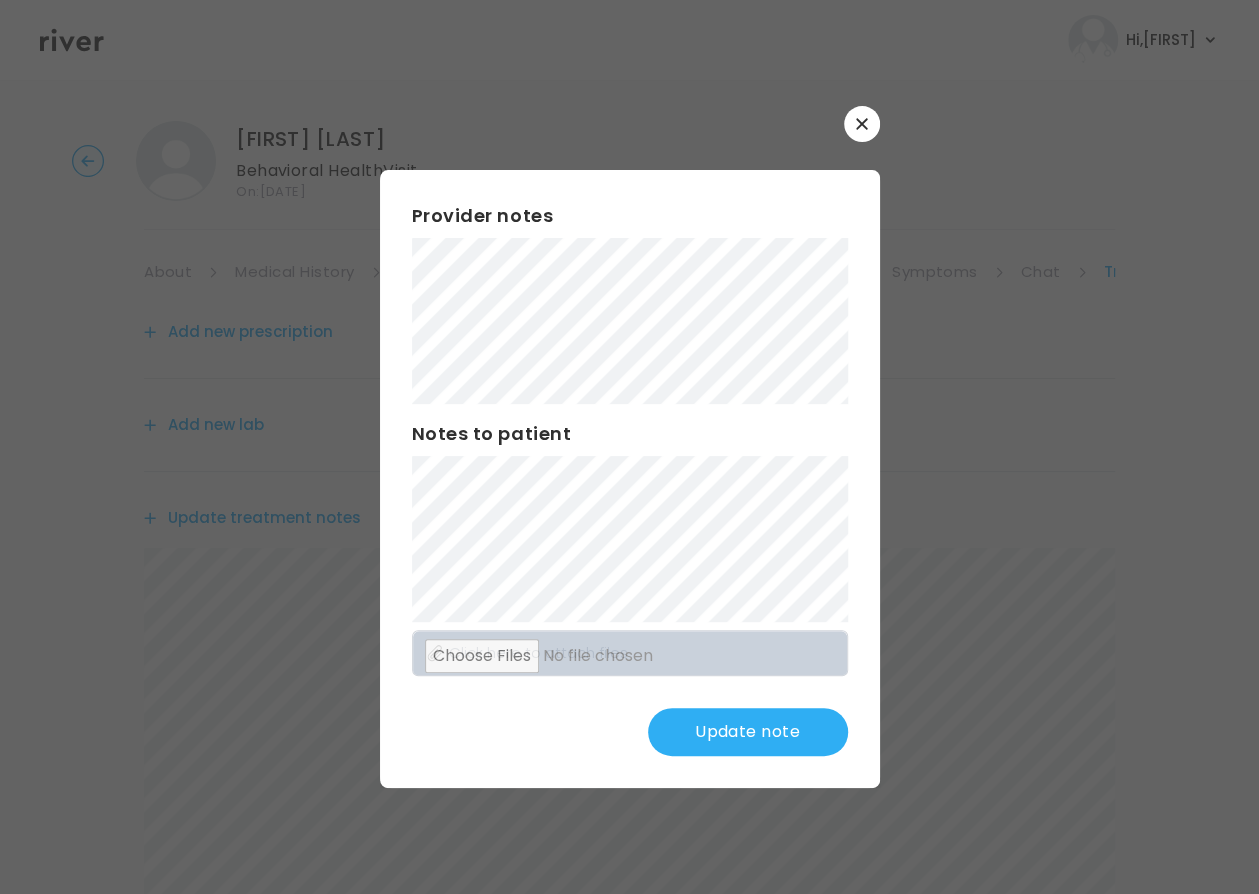 scroll, scrollTop: 0, scrollLeft: 0, axis: both 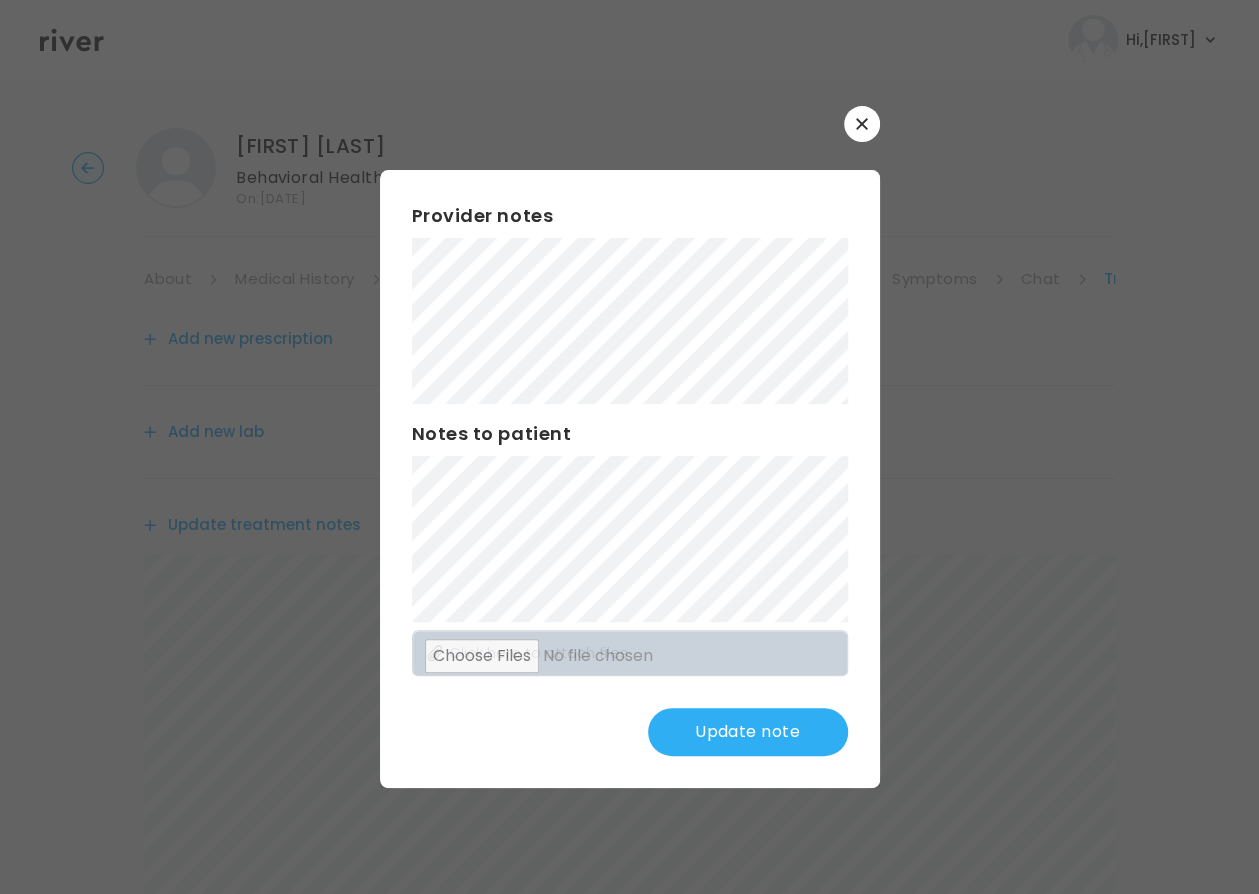 click on "​ Provider notes Notes to patient Click here to attach files Update note" at bounding box center [629, 447] 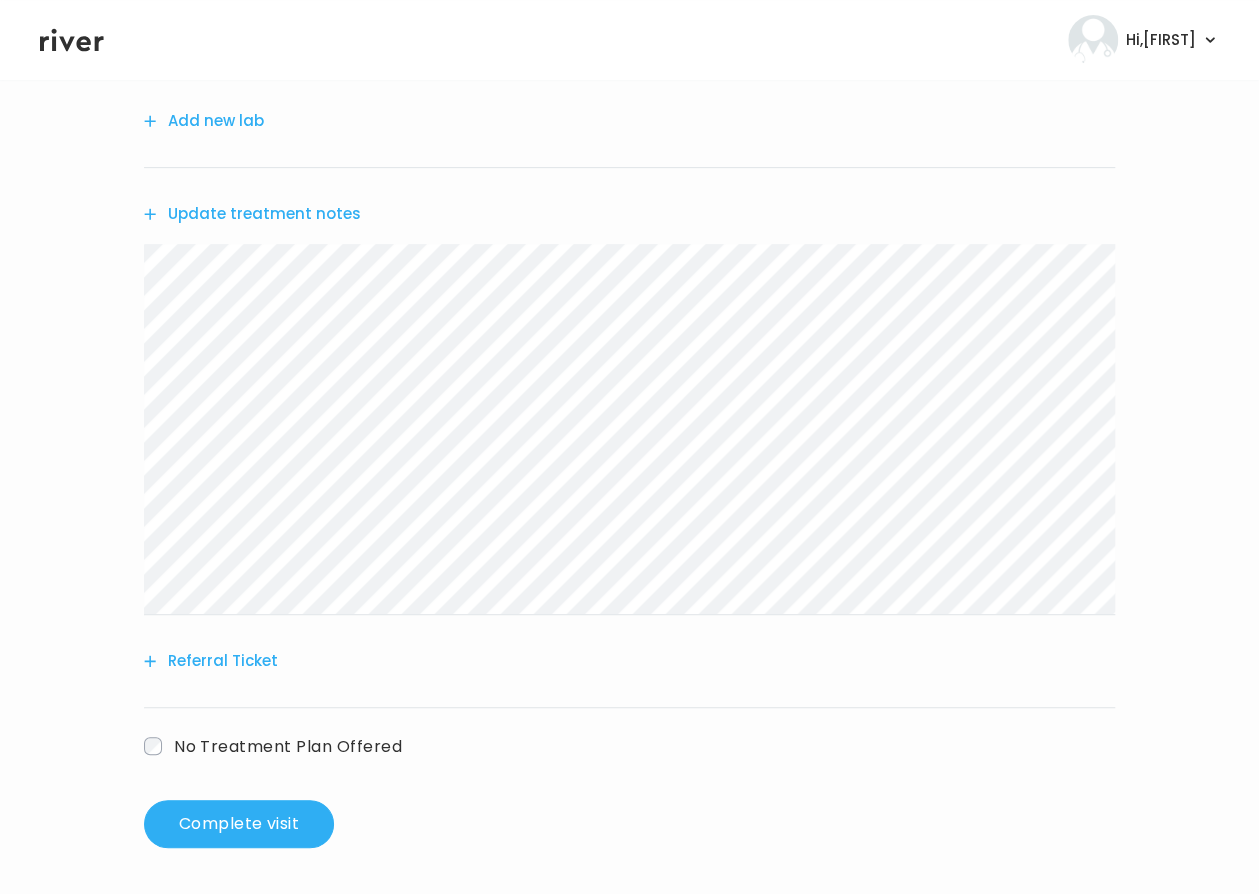 scroll, scrollTop: 0, scrollLeft: 0, axis: both 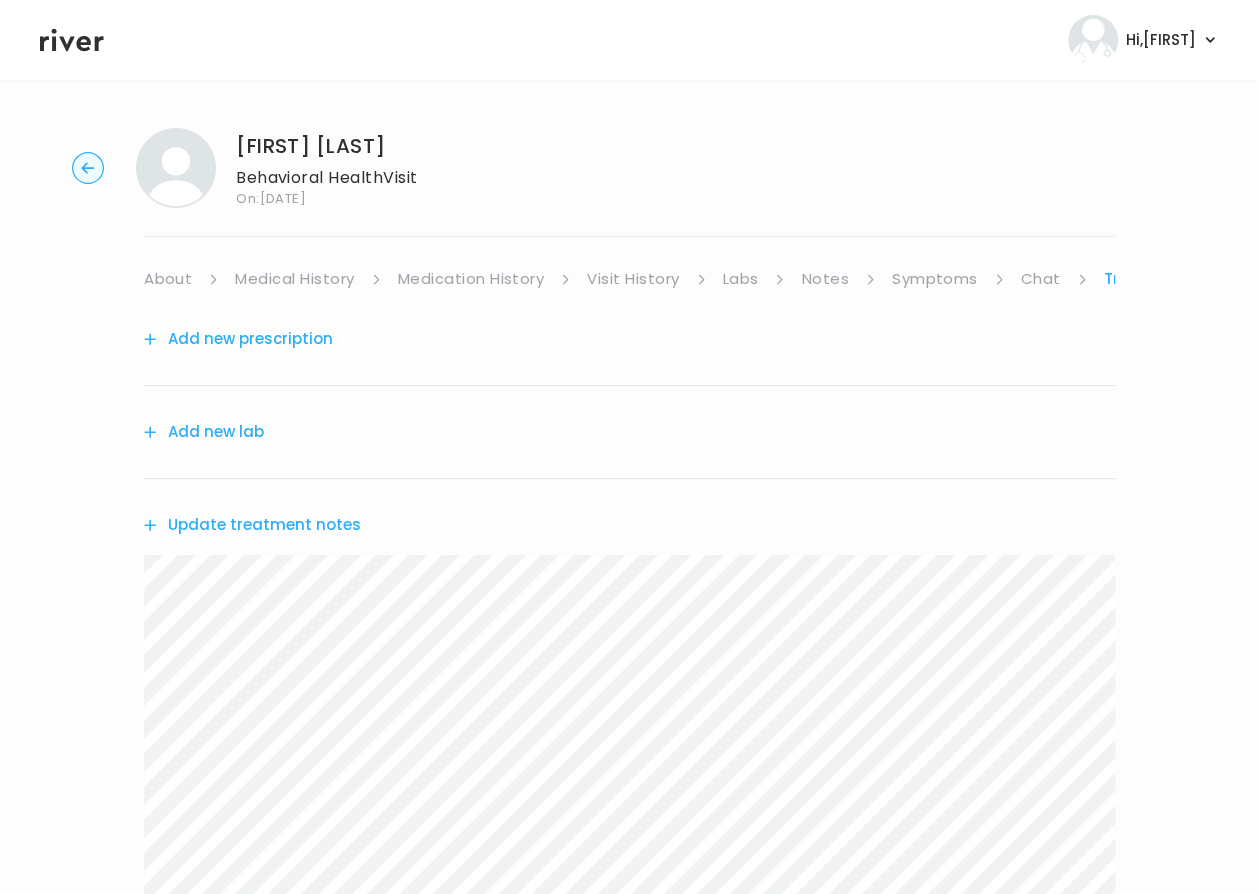 click on "Add new lab" at bounding box center [204, 432] 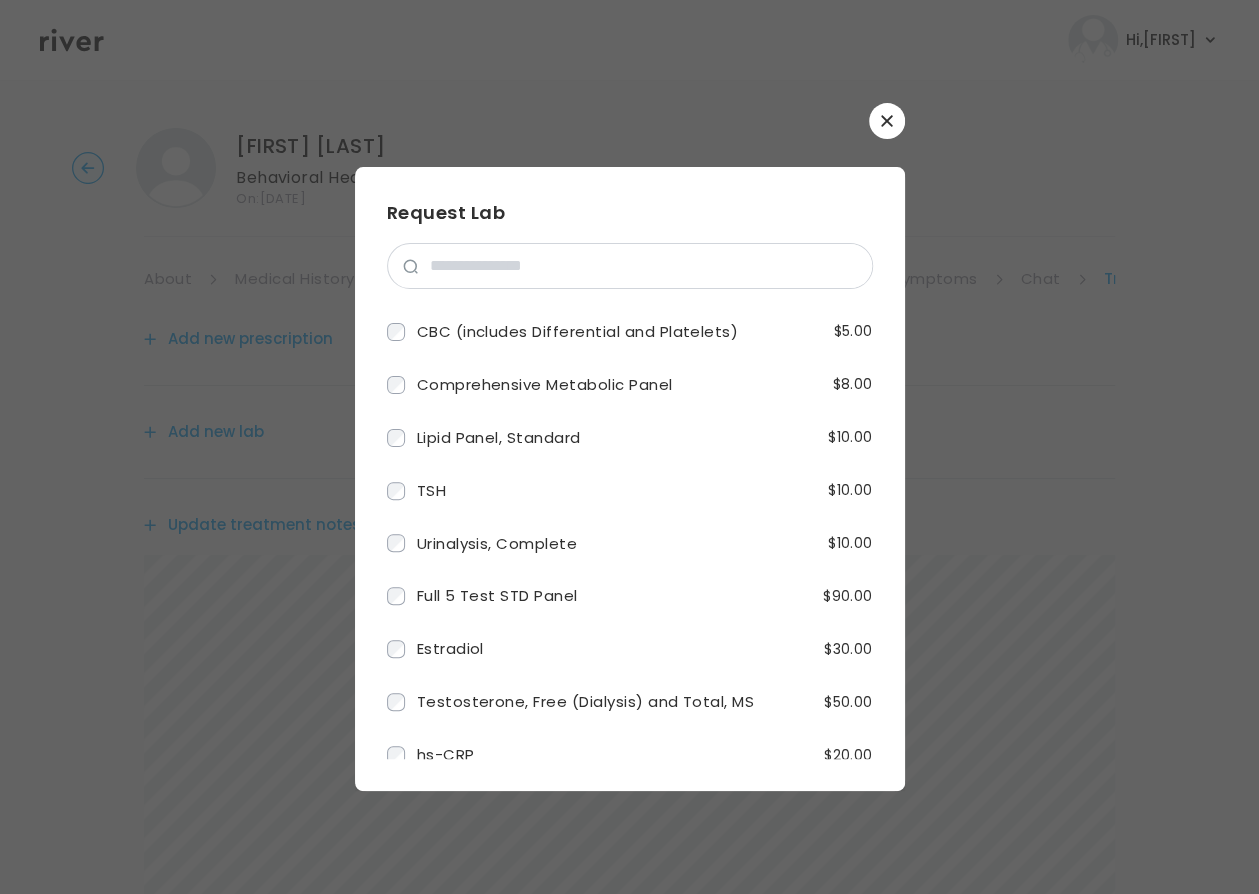 click 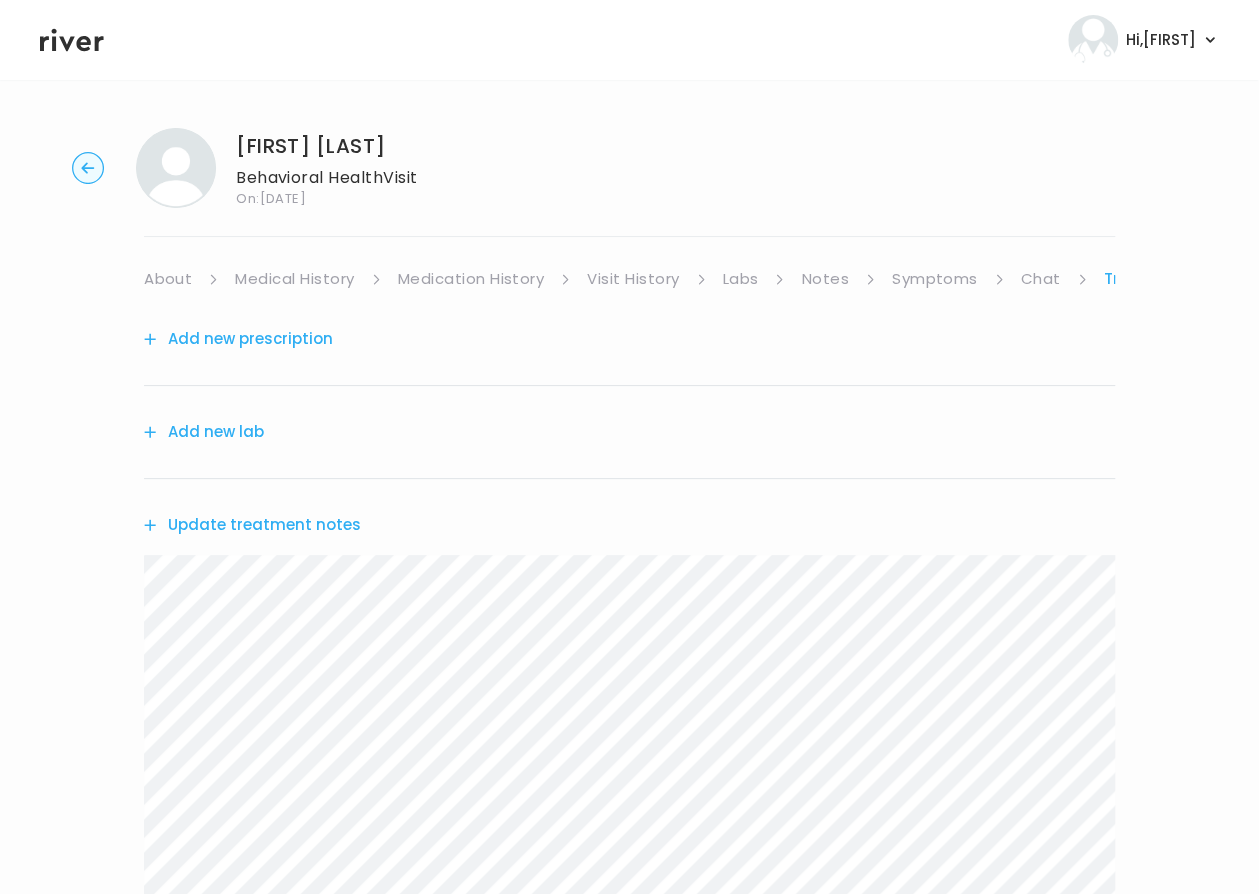 click on "Add new prescription" at bounding box center (238, 339) 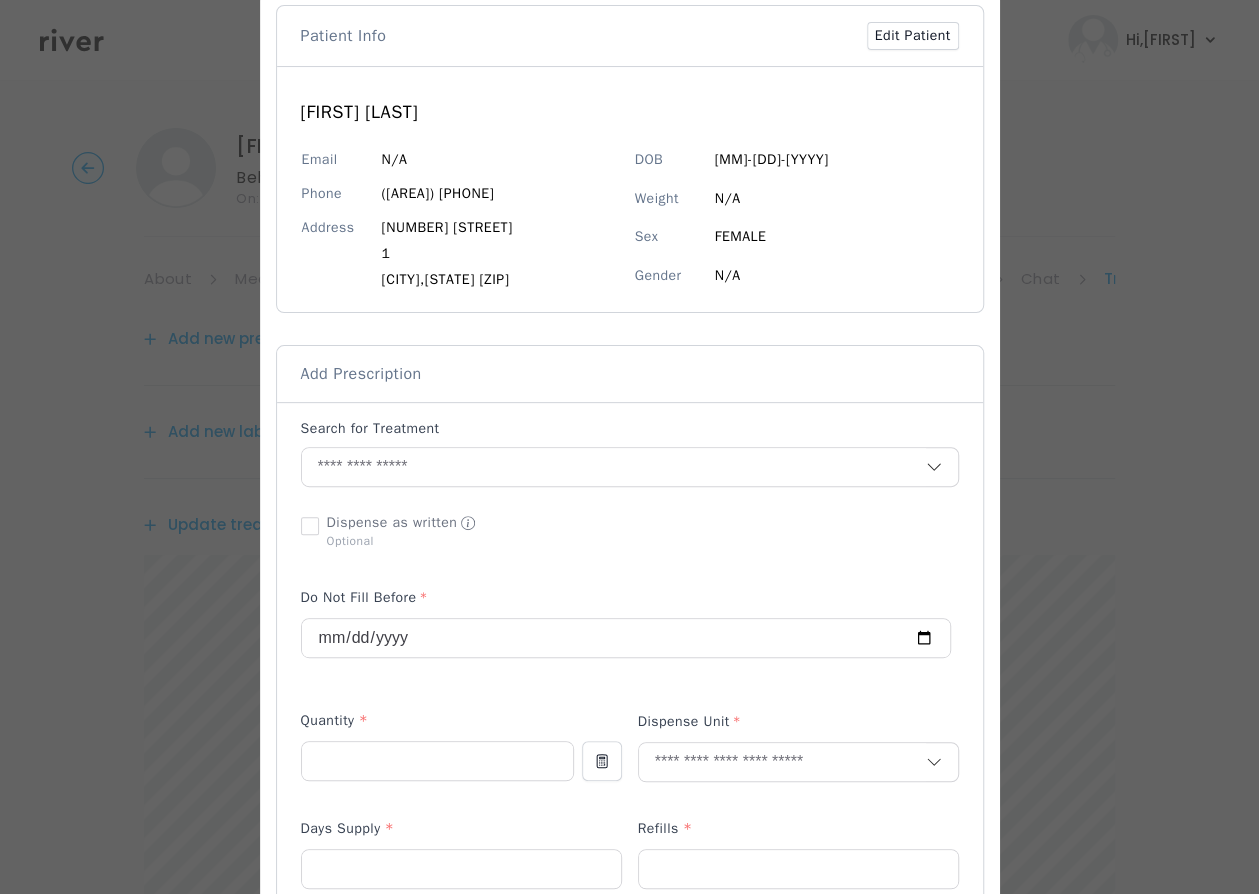 scroll, scrollTop: 99, scrollLeft: 0, axis: vertical 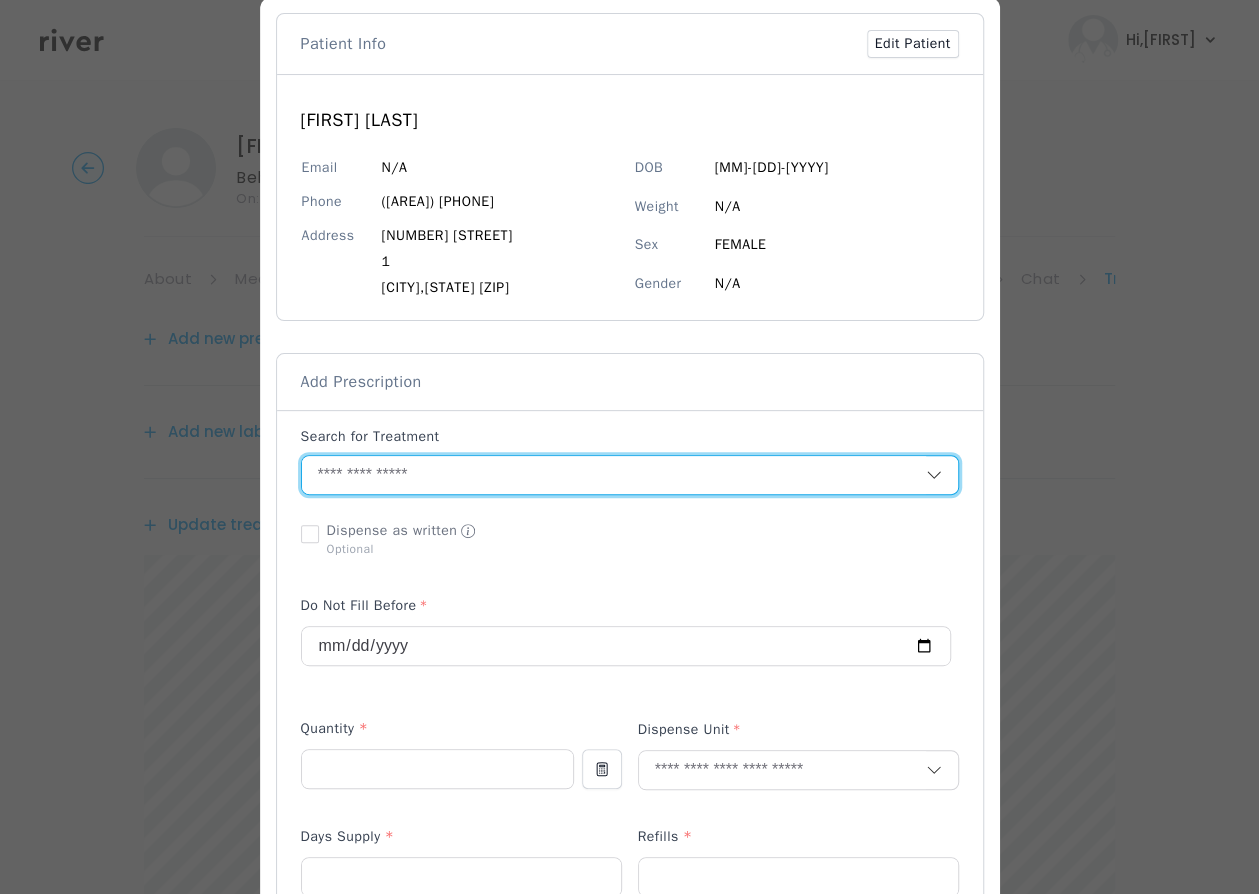 click at bounding box center (614, 475) 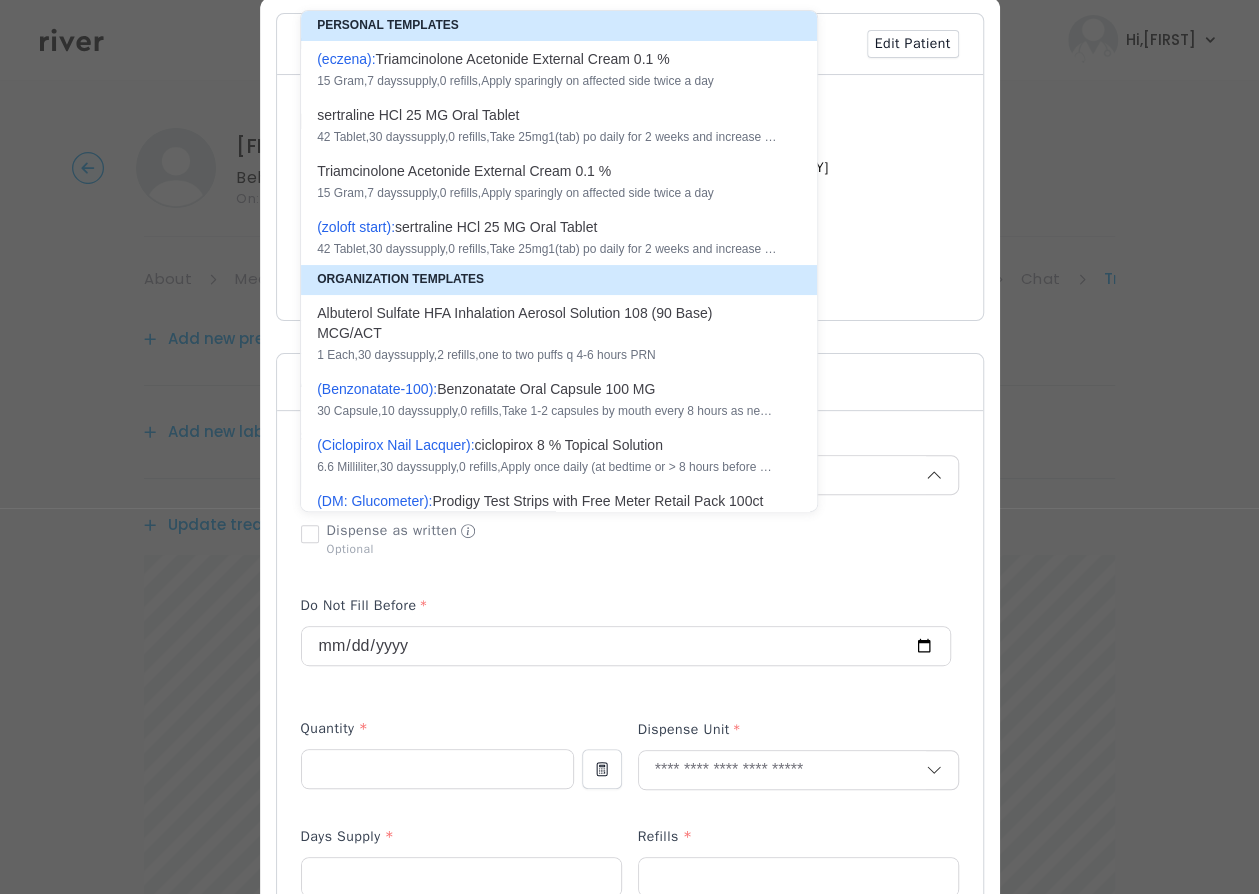click on "s e r t r a l i n e H C l 2 5 M G O r a l T a b l e t" at bounding box center (547, 115) 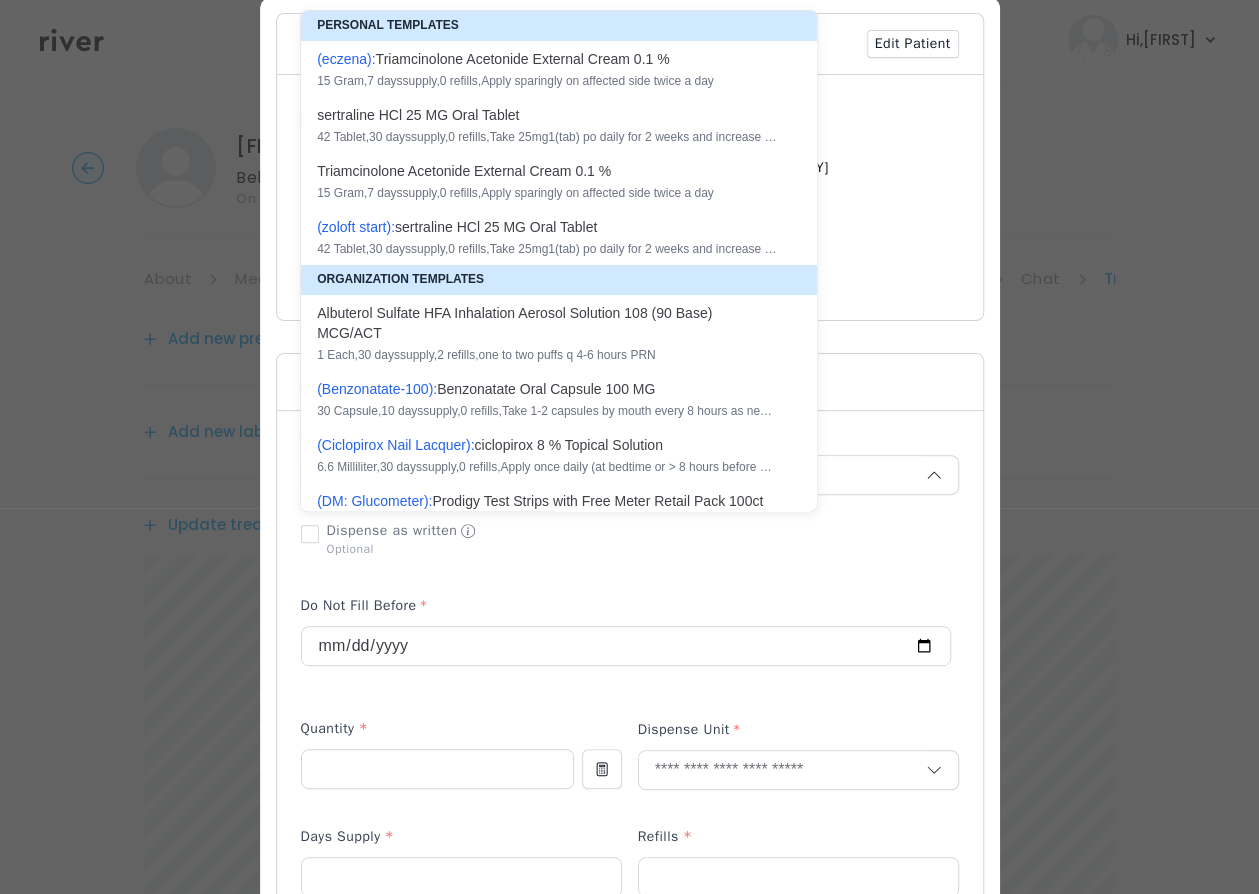 type on "**********" 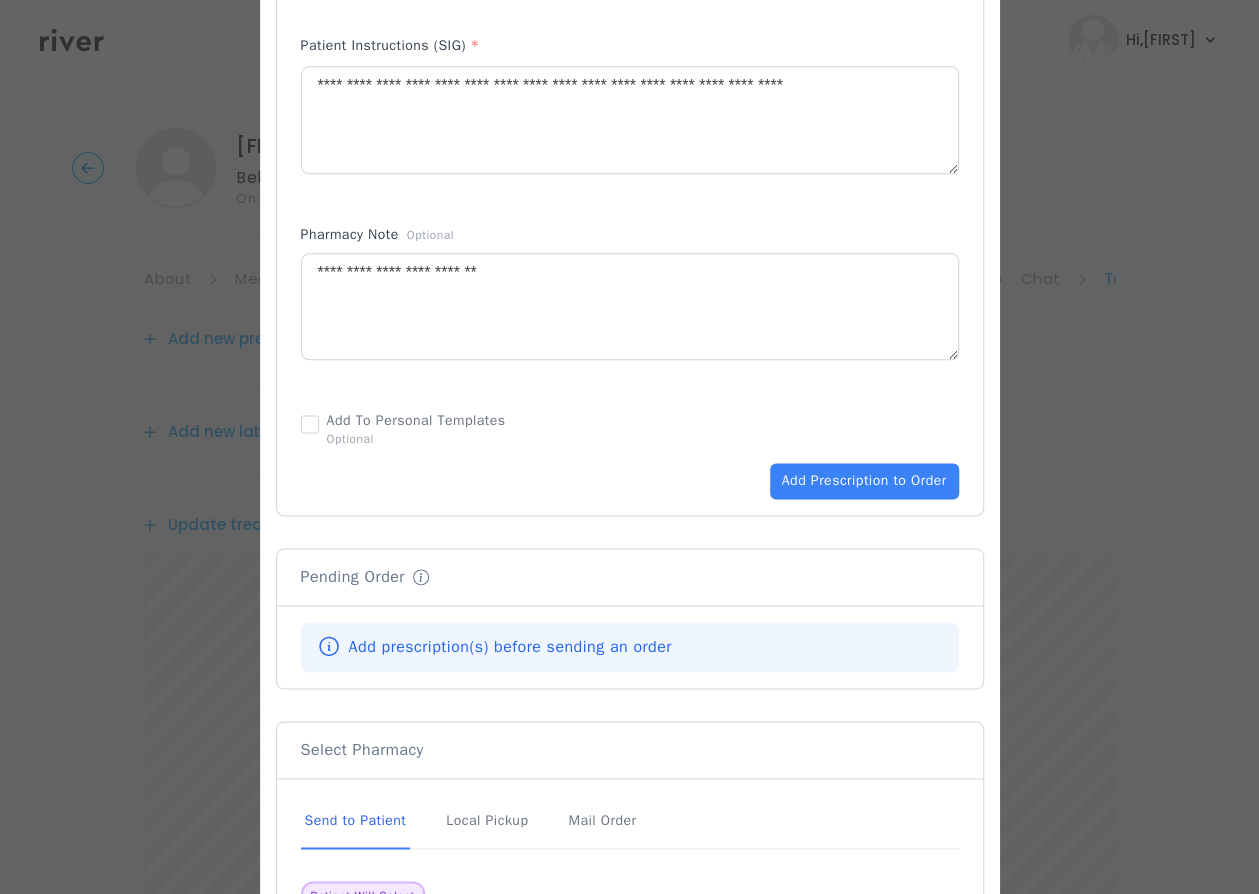 scroll, scrollTop: 1202, scrollLeft: 0, axis: vertical 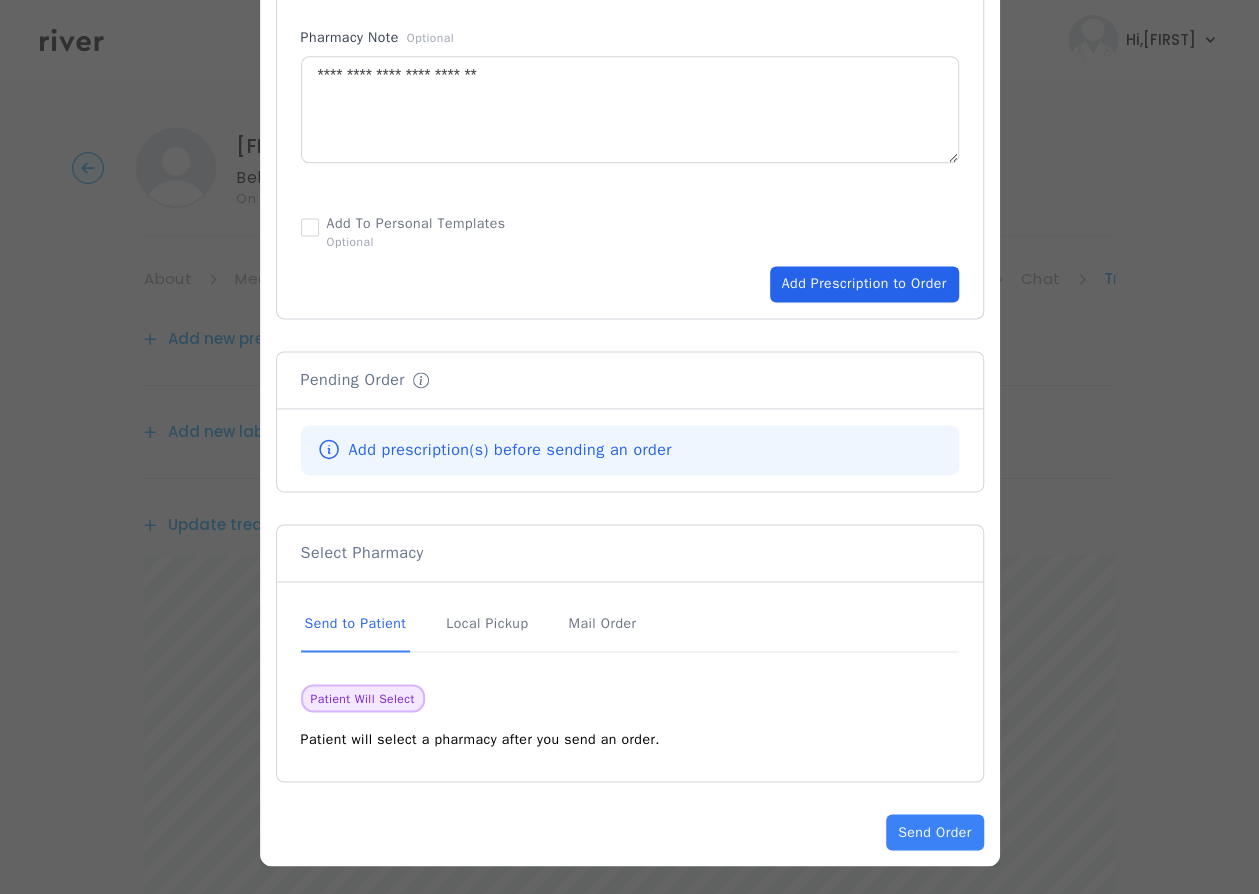 click on "Add Prescription to Order" at bounding box center [864, 284] 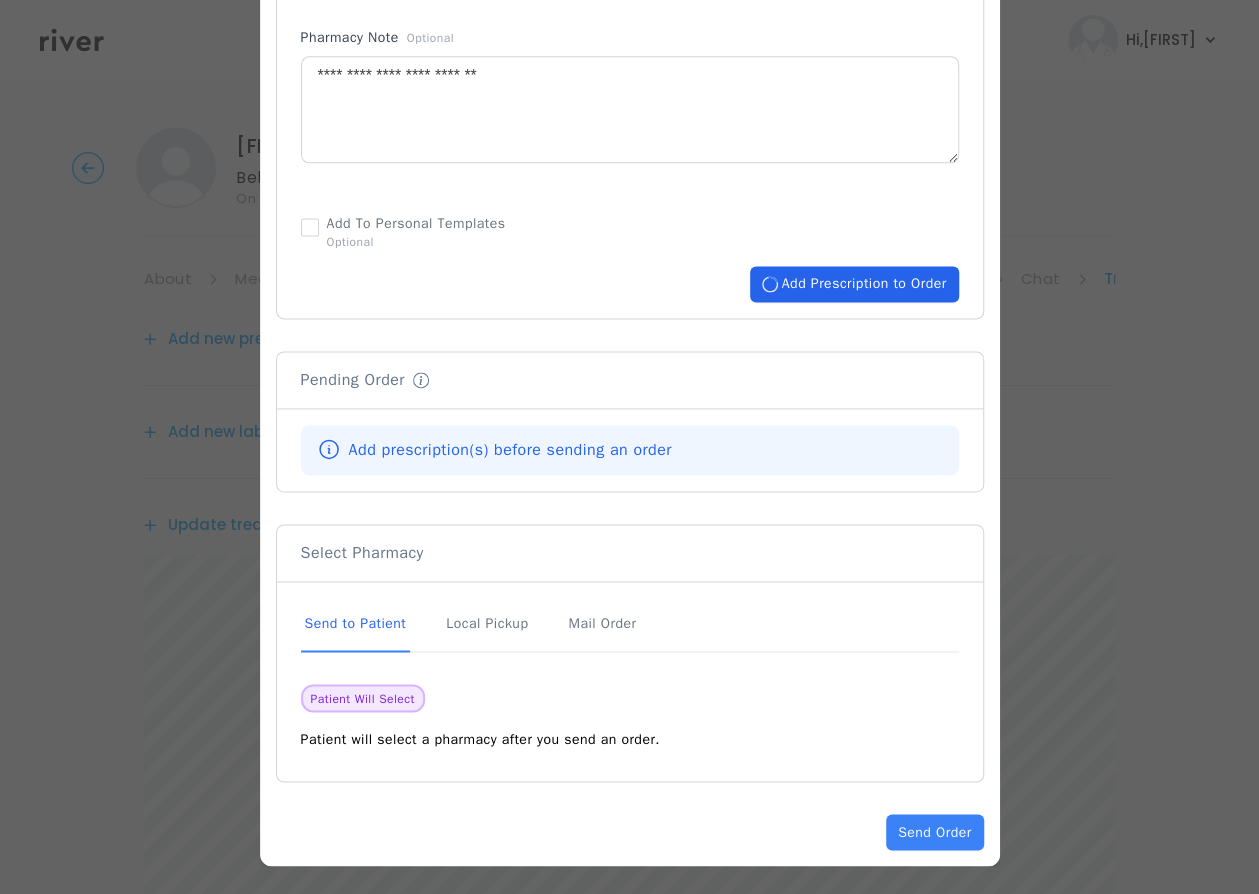 type 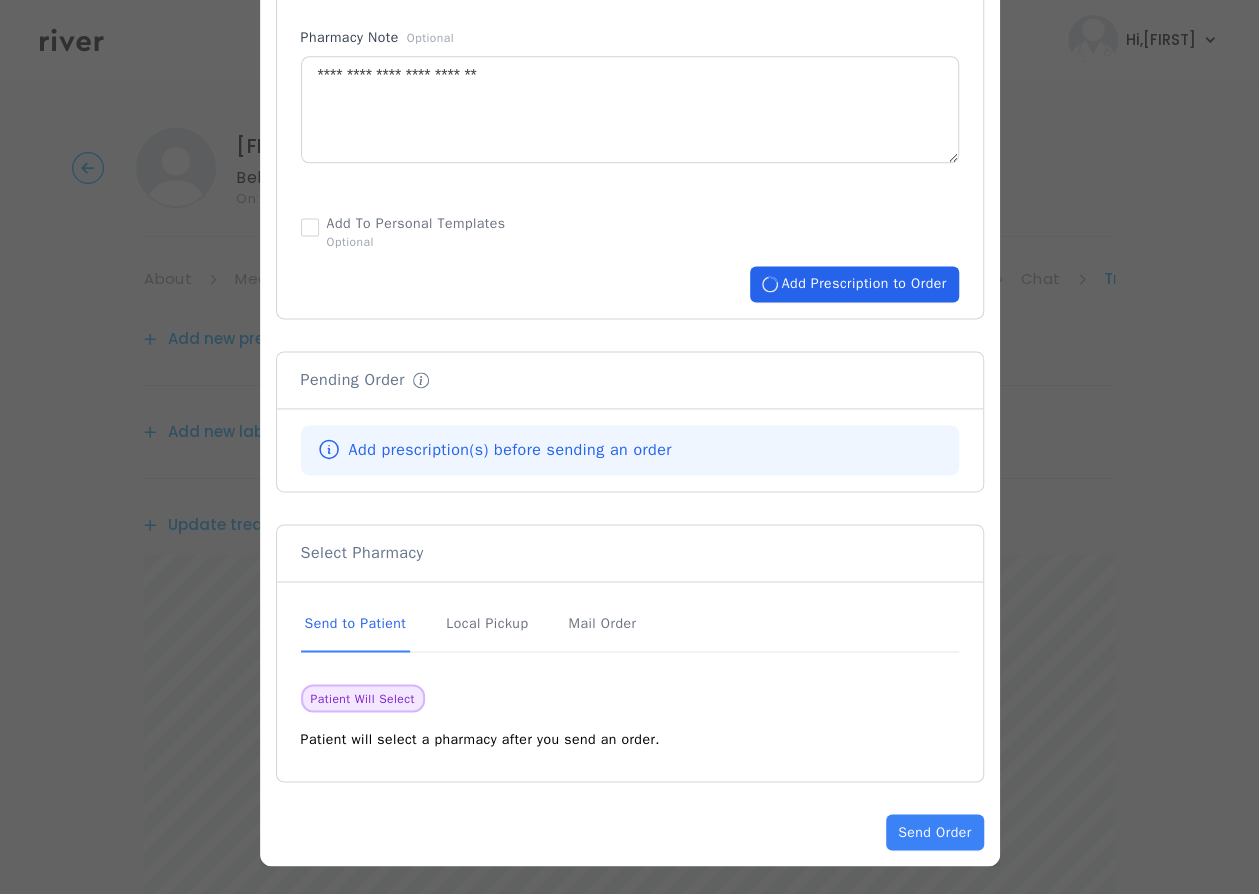 type 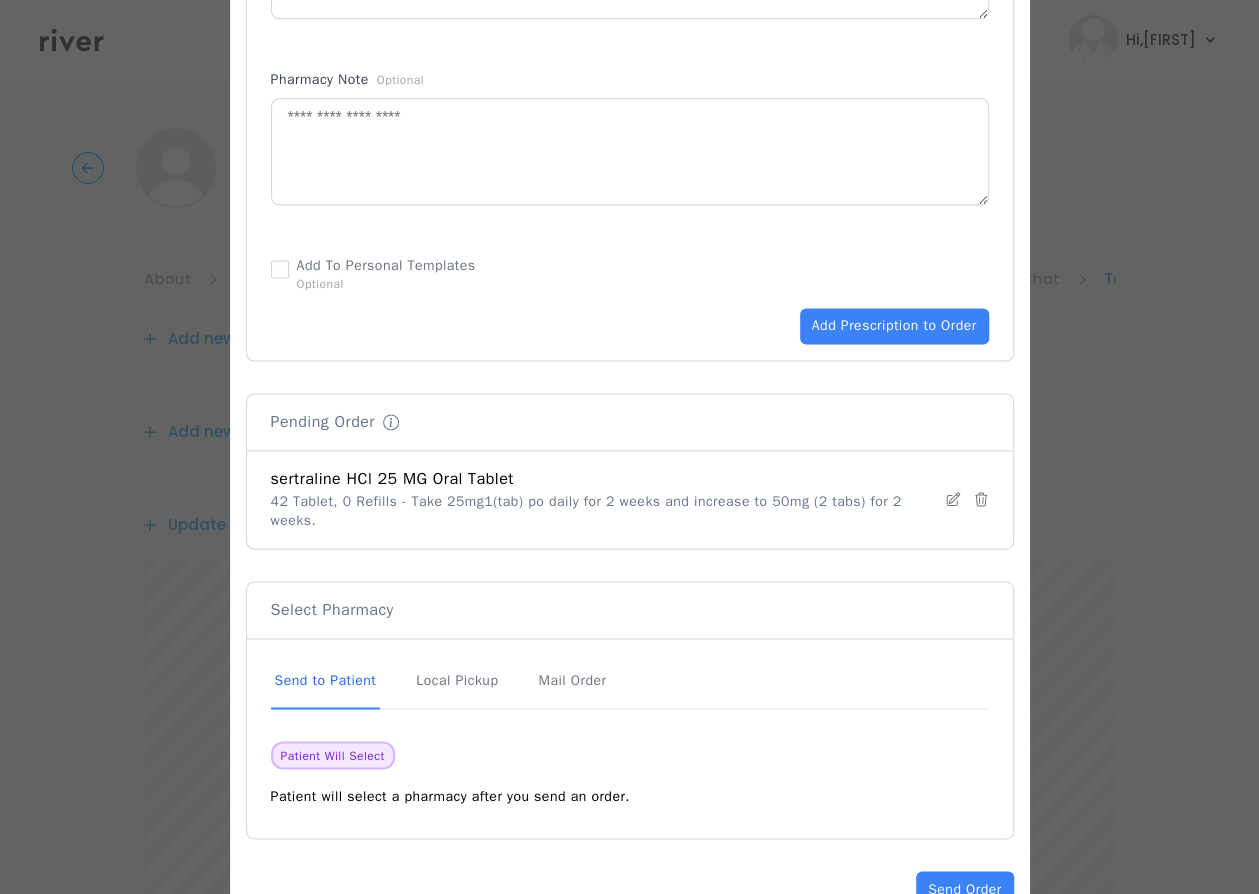 scroll, scrollTop: 1217, scrollLeft: 0, axis: vertical 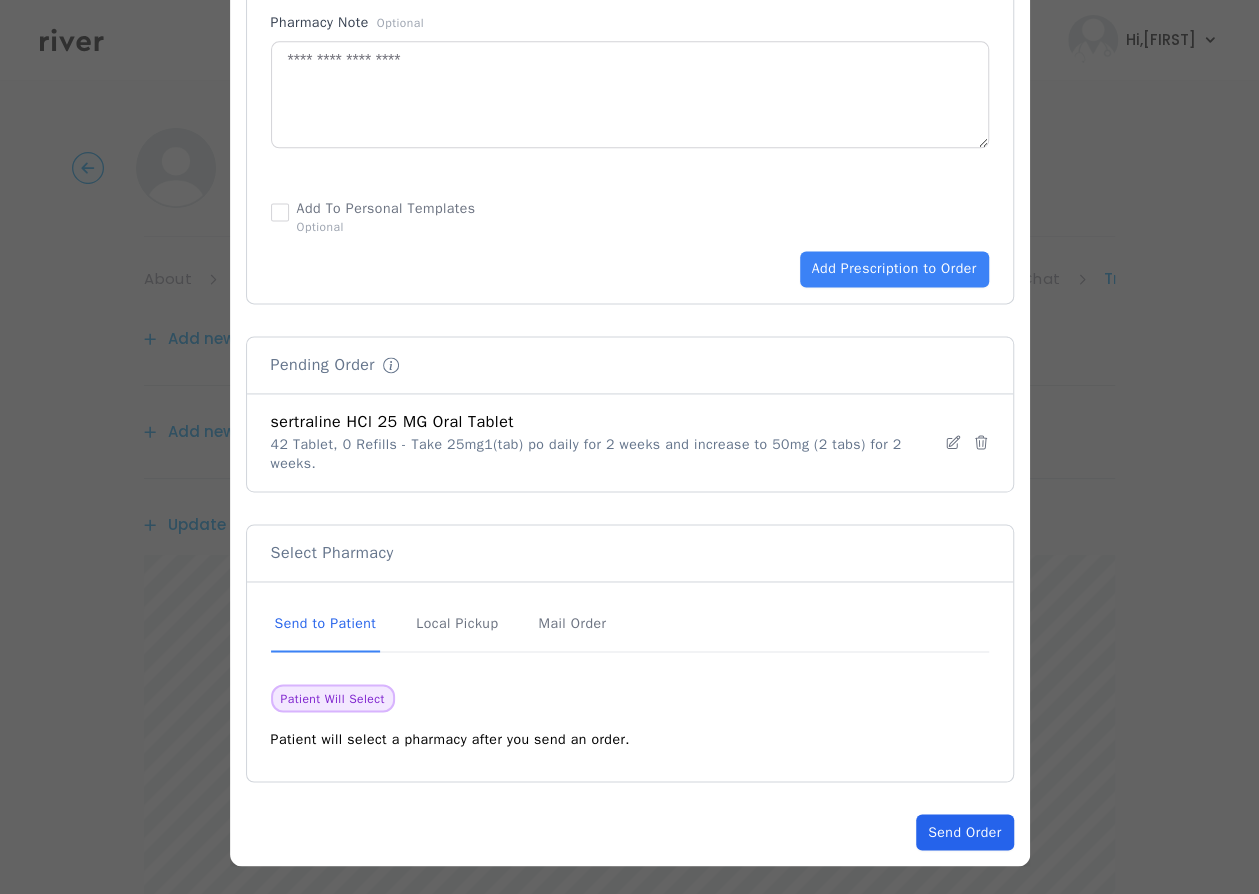 click on "Send Order" 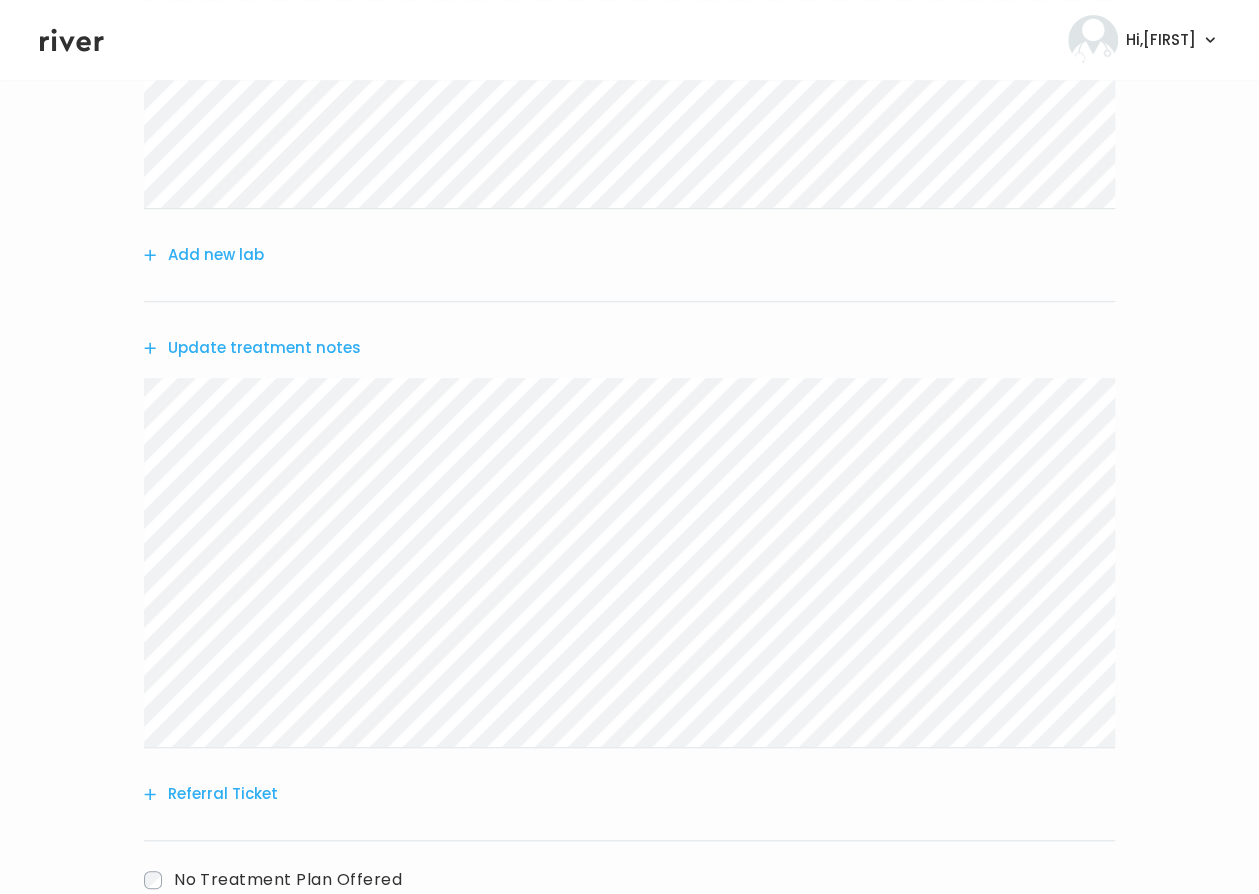scroll, scrollTop: 419, scrollLeft: 0, axis: vertical 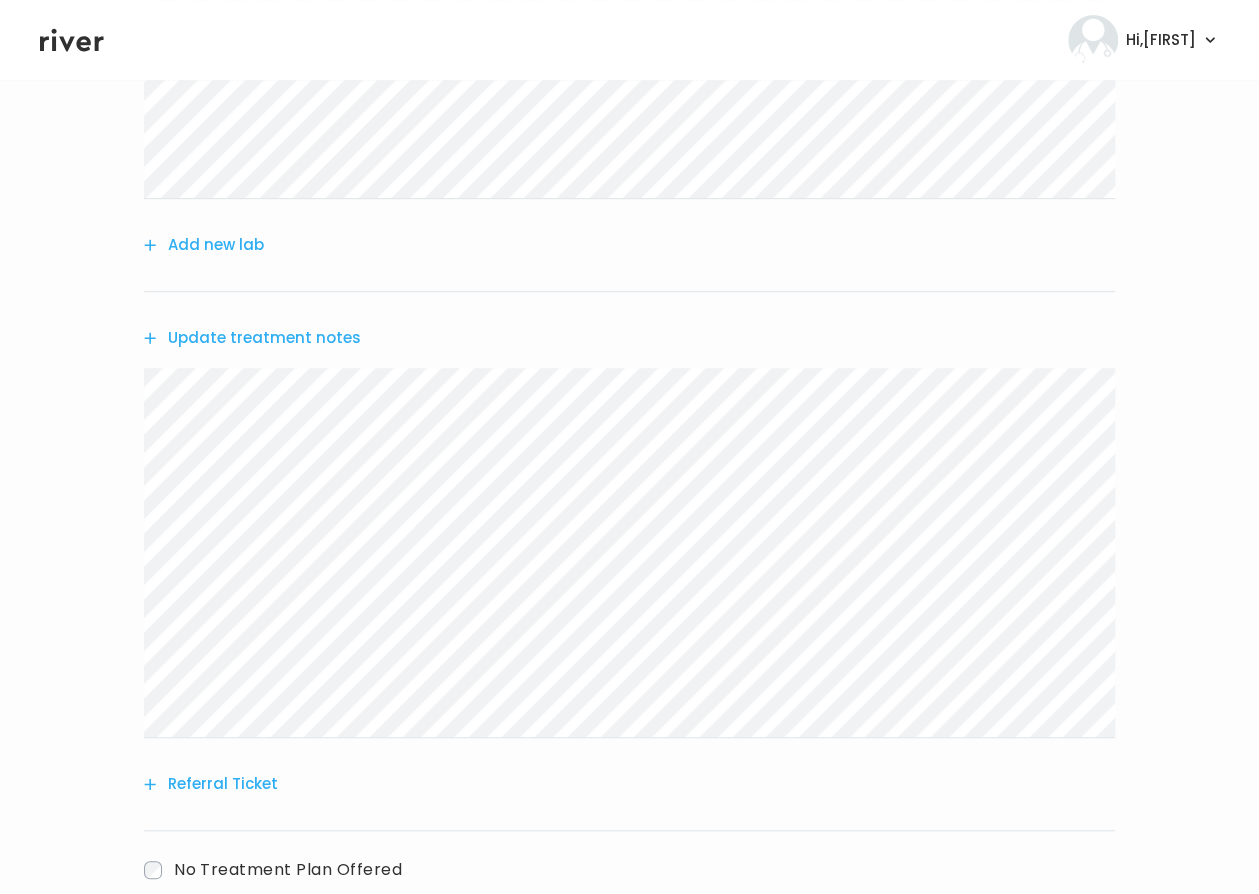 click on "Update treatment notes" at bounding box center [252, 338] 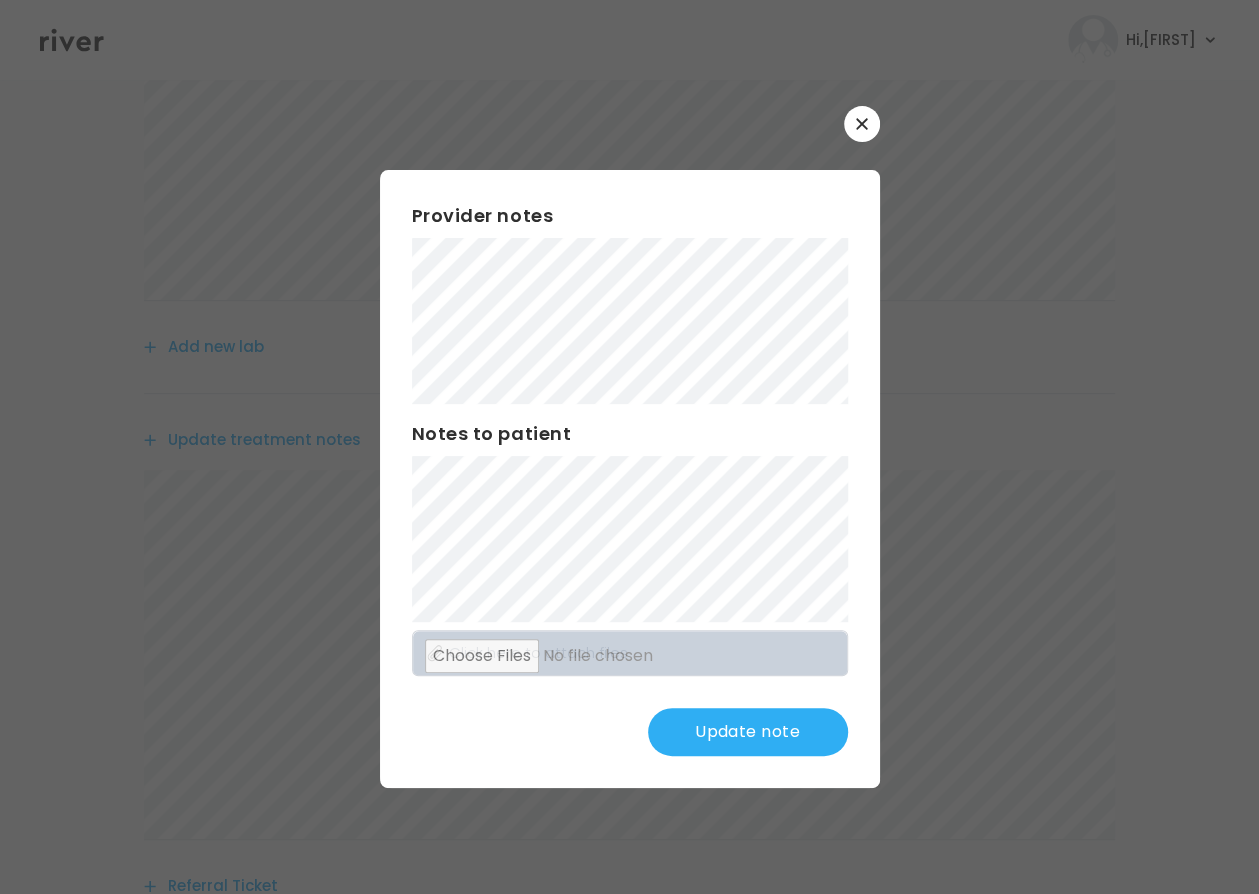 scroll, scrollTop: 298, scrollLeft: 0, axis: vertical 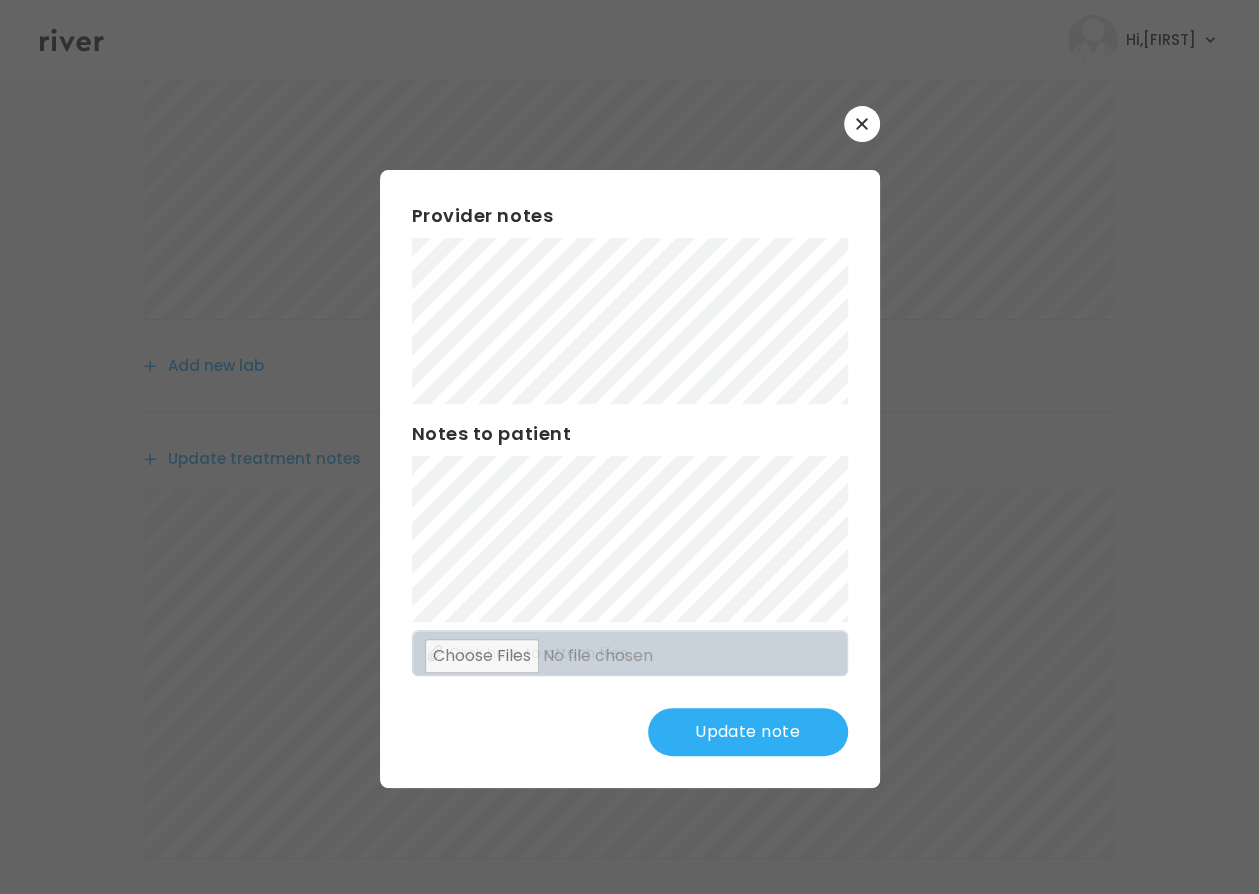 click on "Update note" at bounding box center (748, 732) 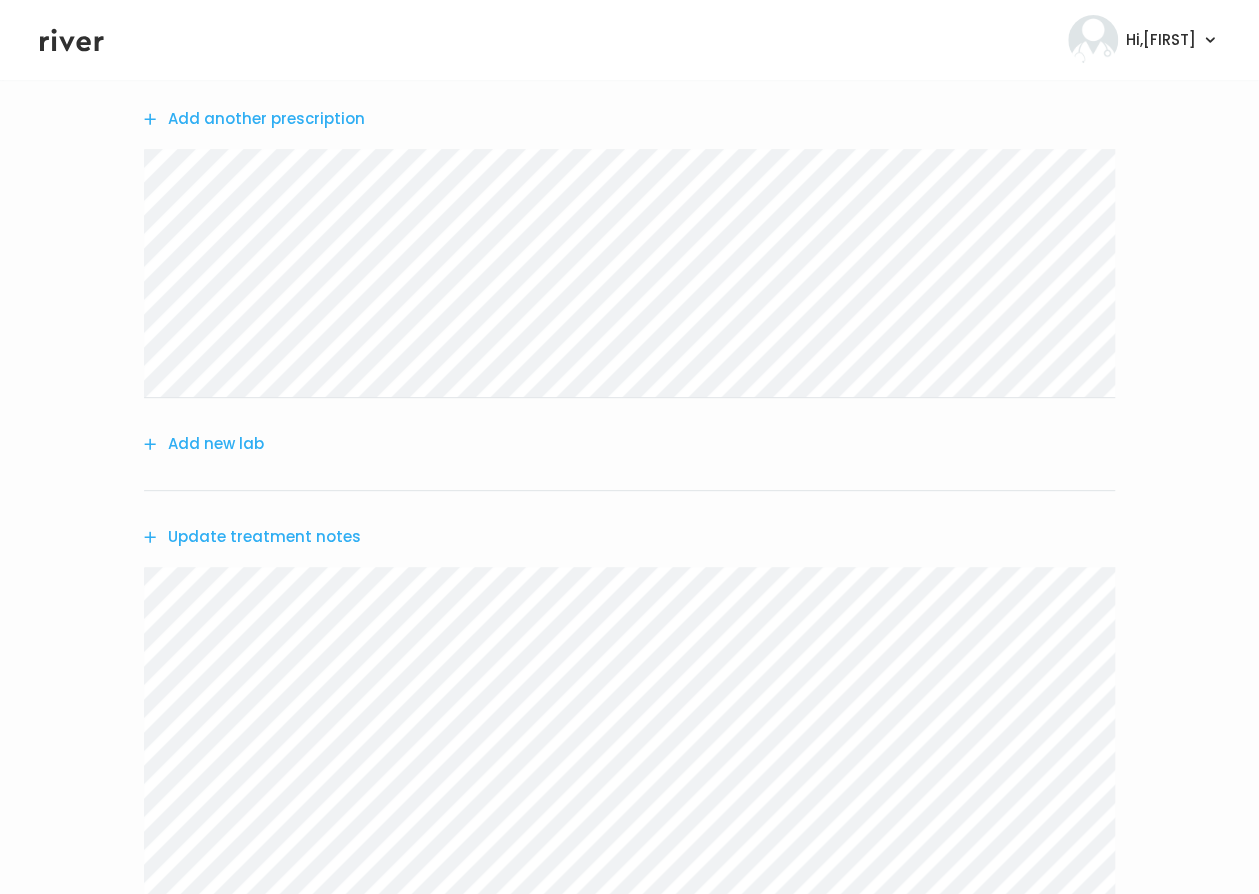 scroll, scrollTop: 217, scrollLeft: 0, axis: vertical 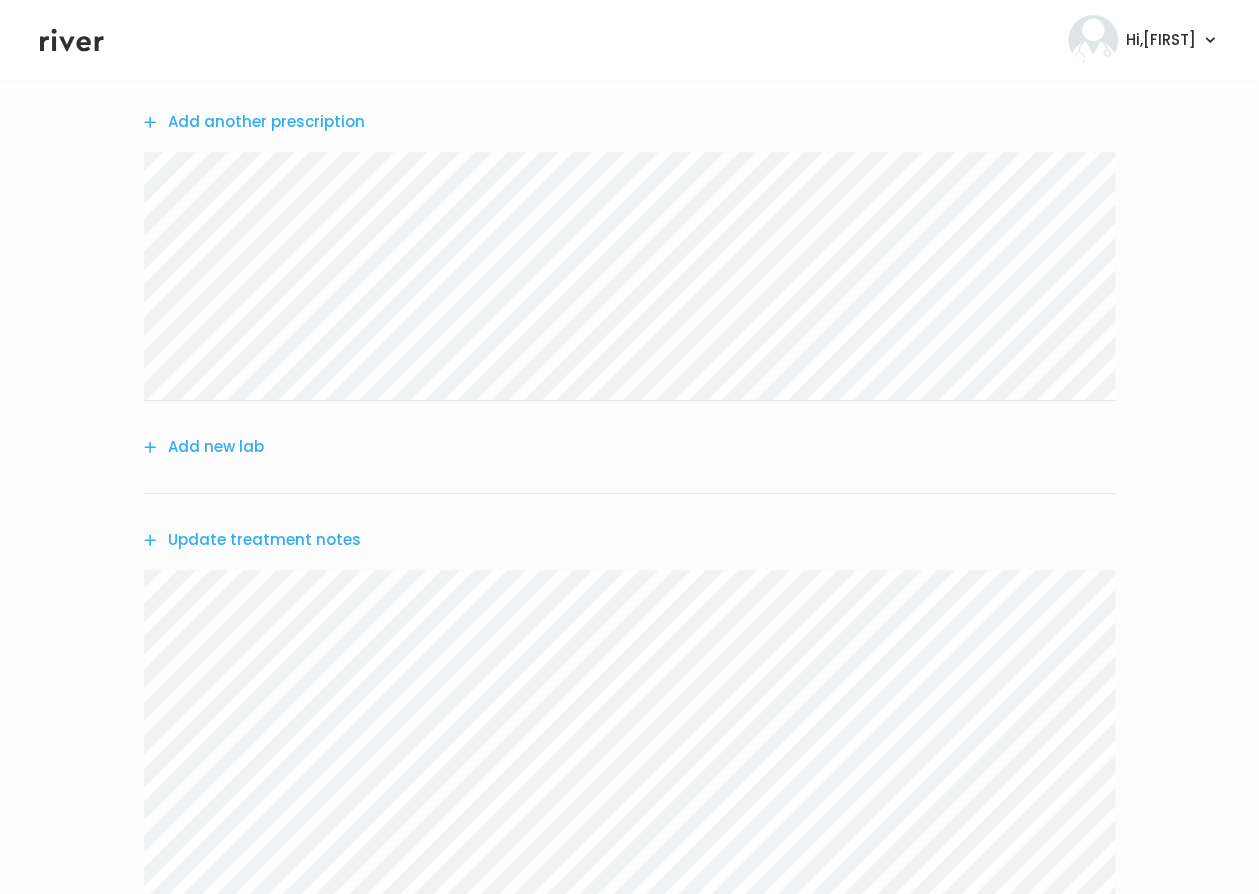 drag, startPoint x: 600, startPoint y: 421, endPoint x: 1013, endPoint y: 538, distance: 429.25284 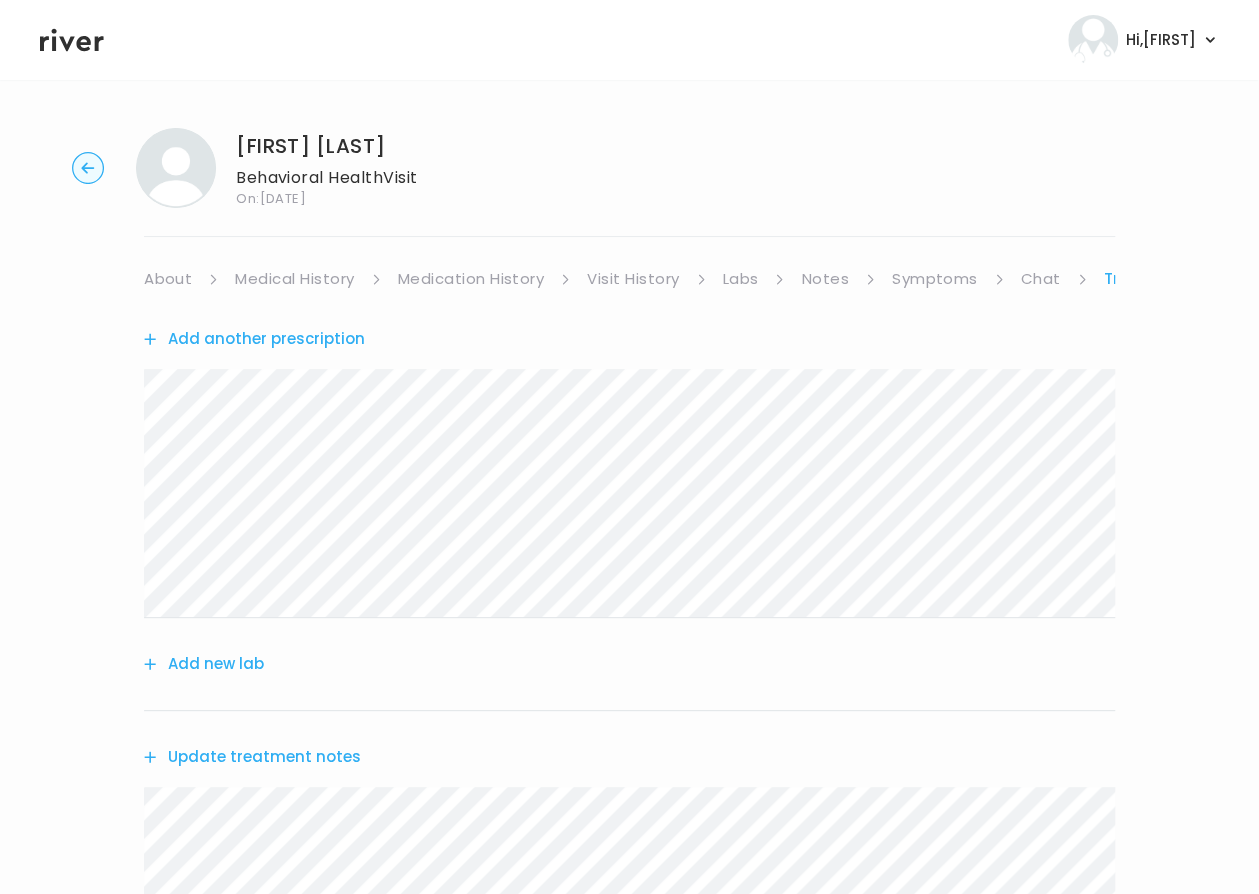 scroll, scrollTop: 543, scrollLeft: 0, axis: vertical 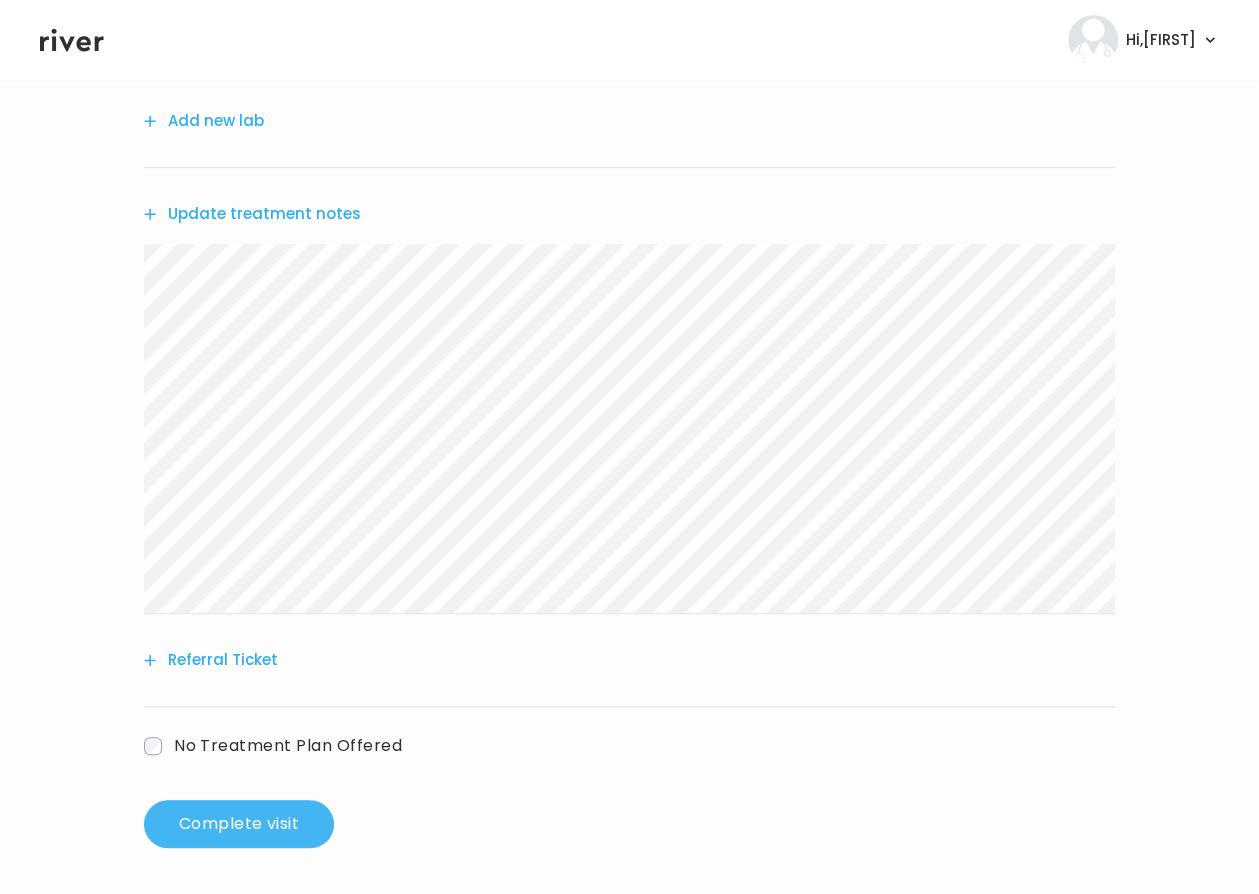 click on "Complete visit" at bounding box center [239, 824] 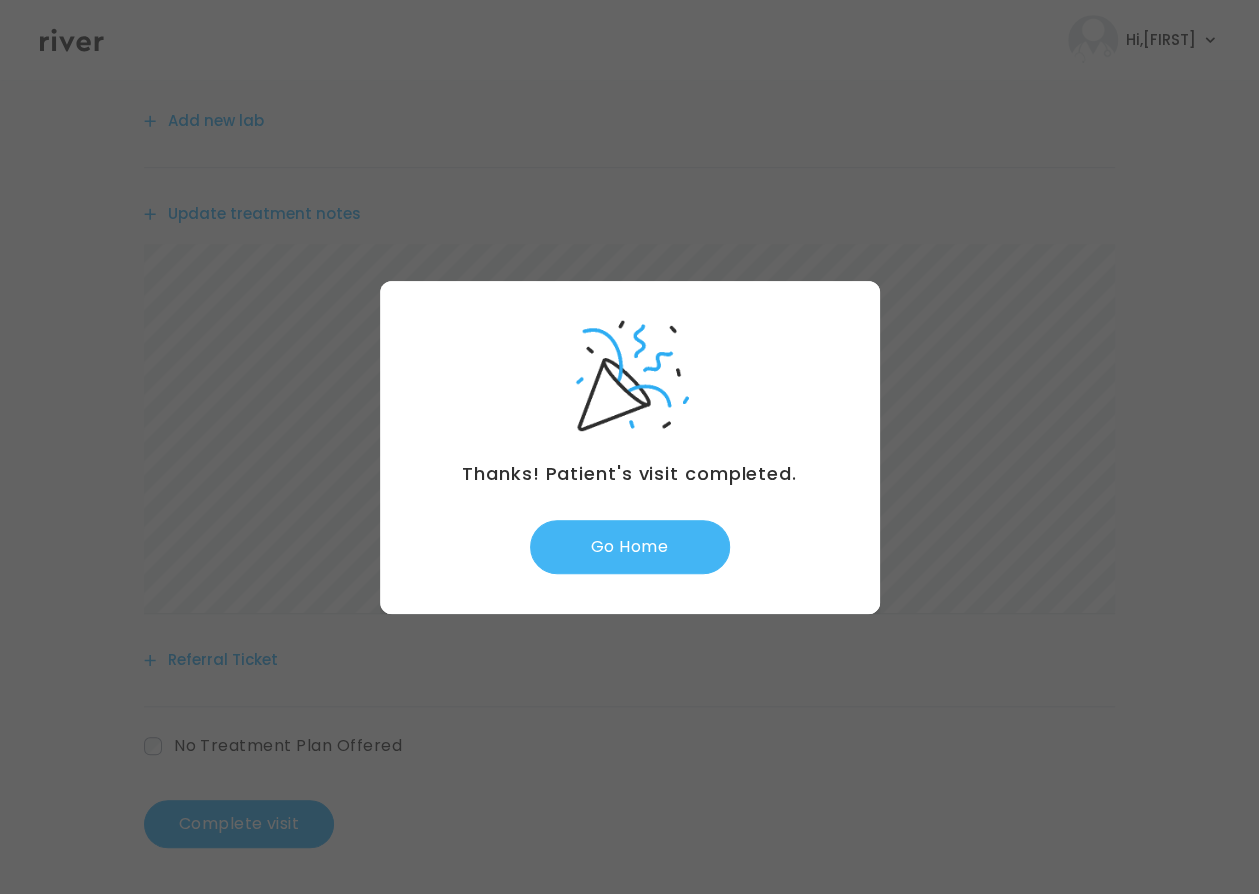 click on "Go Home" at bounding box center [630, 547] 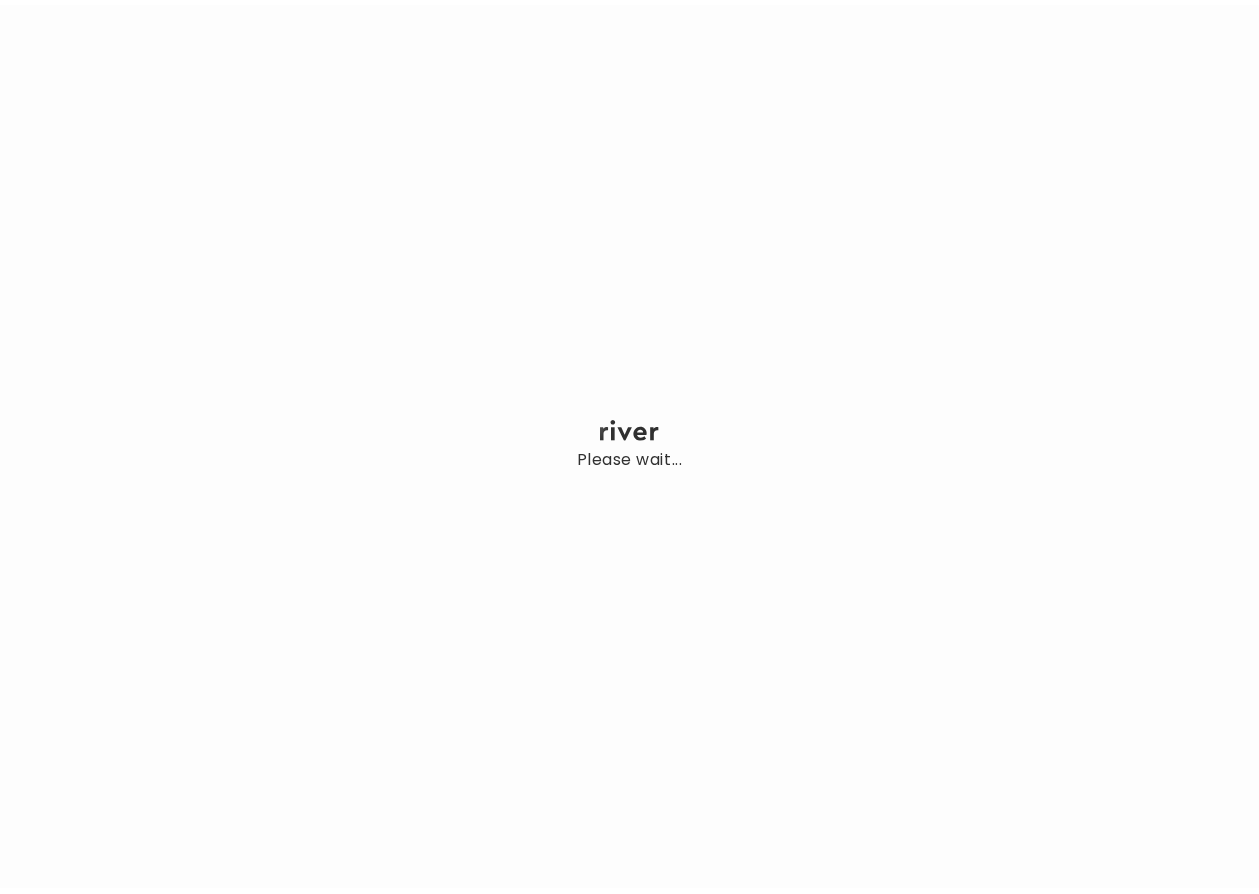 scroll, scrollTop: 0, scrollLeft: 0, axis: both 